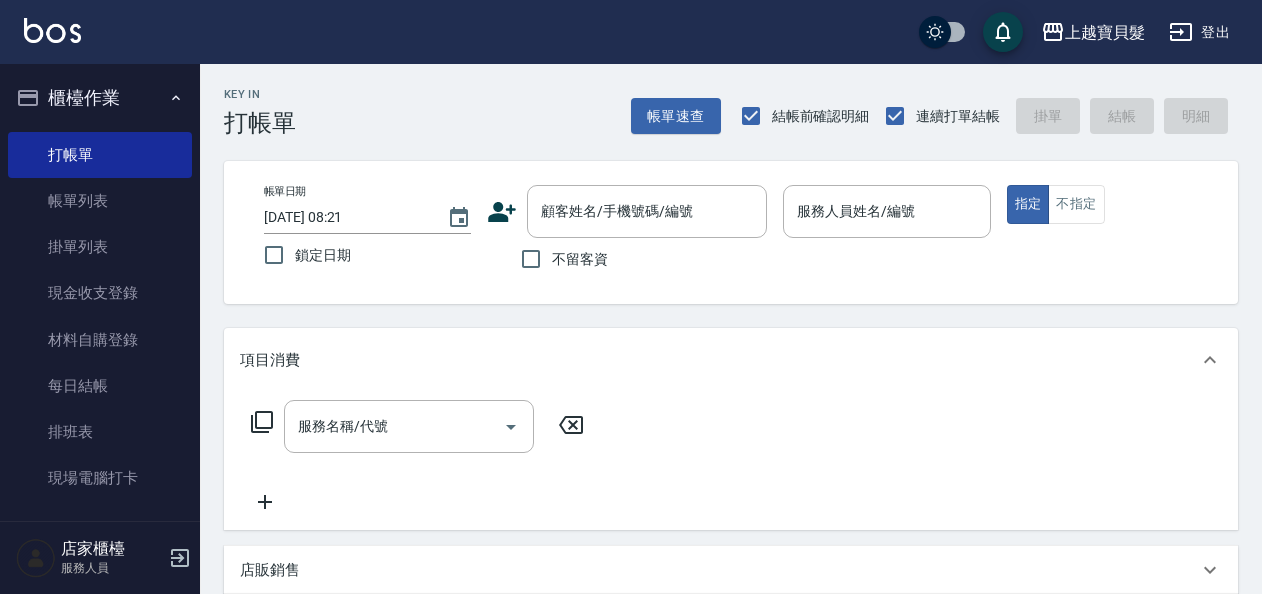 scroll, scrollTop: 0, scrollLeft: 0, axis: both 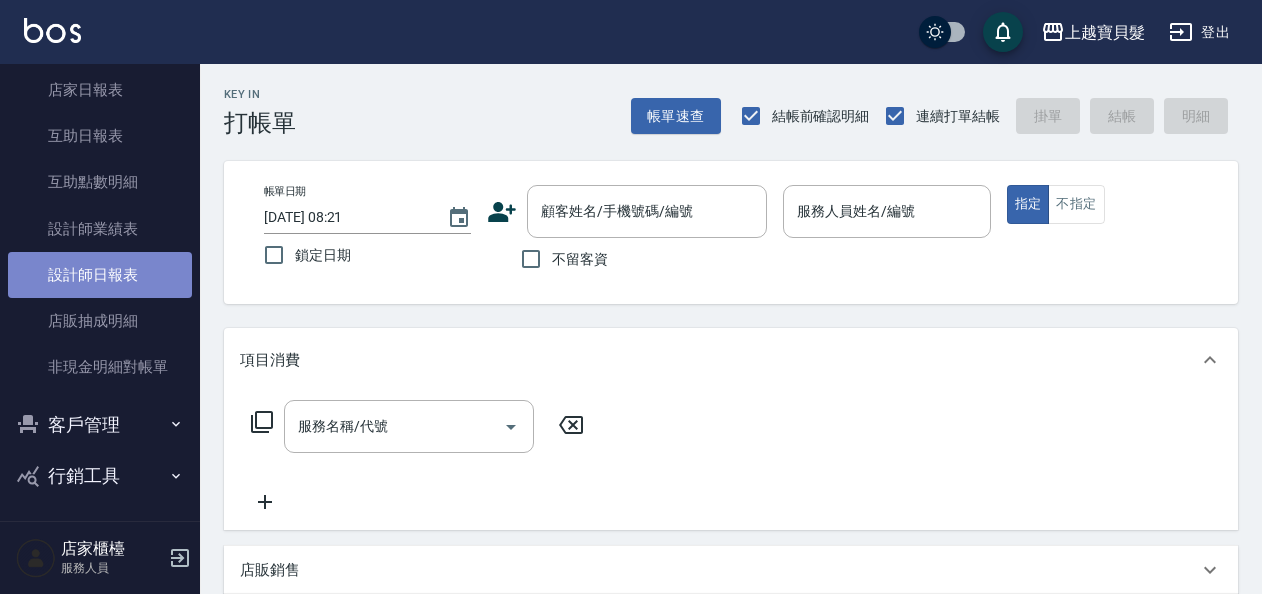 click on "設計師日報表" at bounding box center (100, 275) 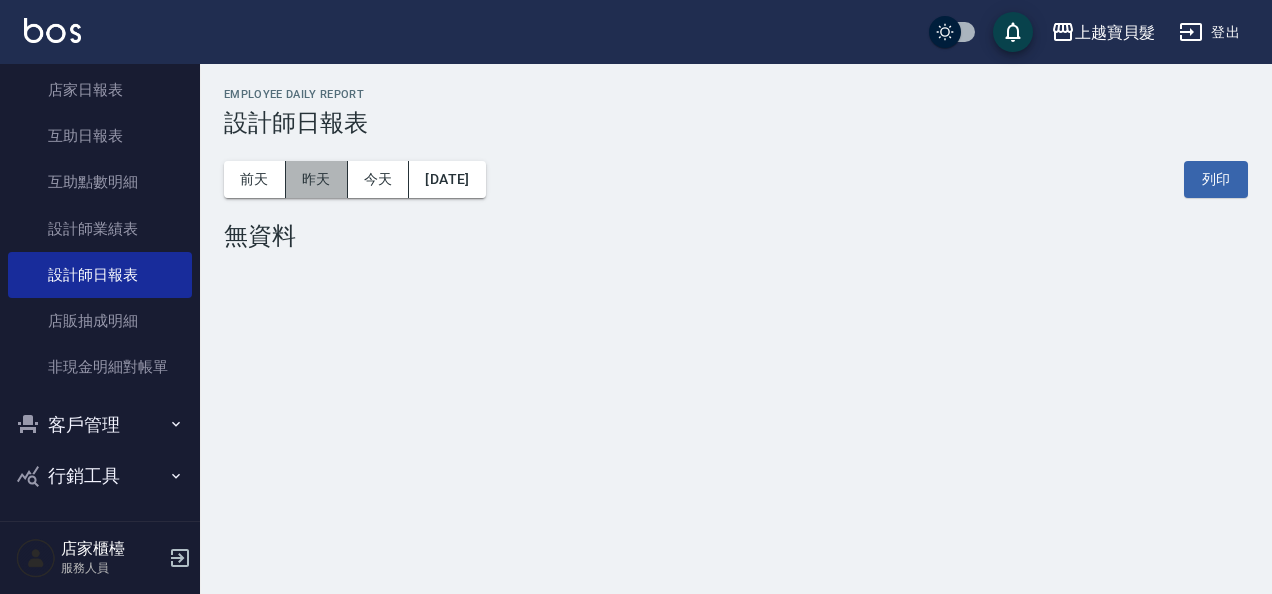 click on "昨天" at bounding box center [317, 179] 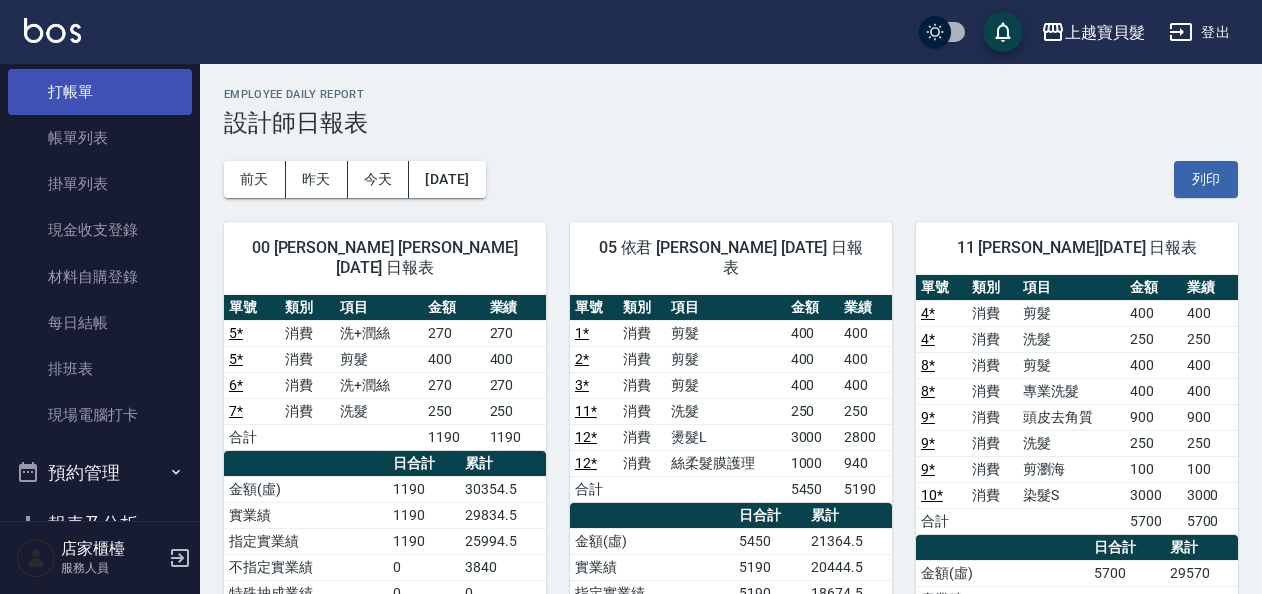 scroll, scrollTop: 0, scrollLeft: 0, axis: both 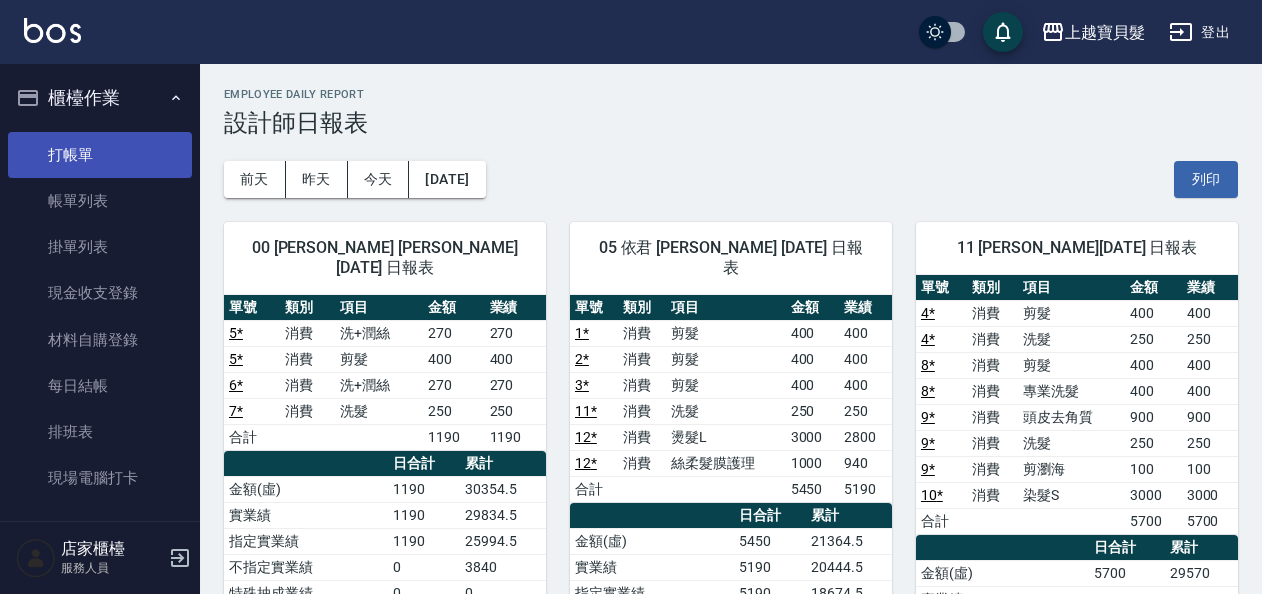 click on "打帳單" at bounding box center [100, 155] 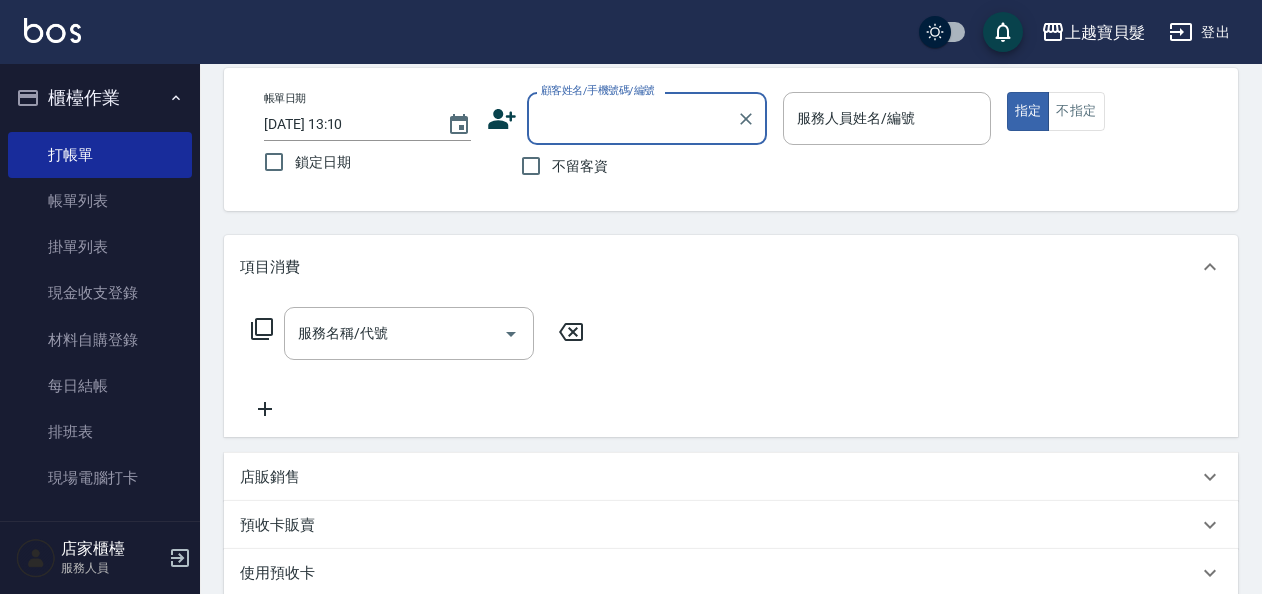 scroll, scrollTop: 200, scrollLeft: 0, axis: vertical 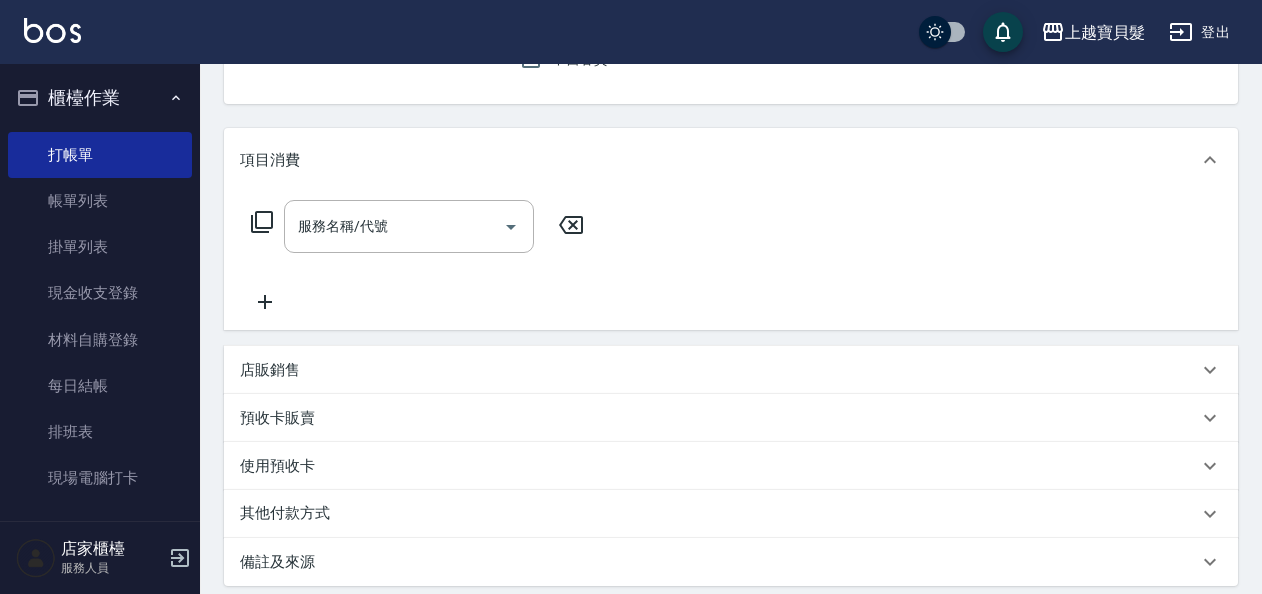 click on "店販銷售" at bounding box center (270, 370) 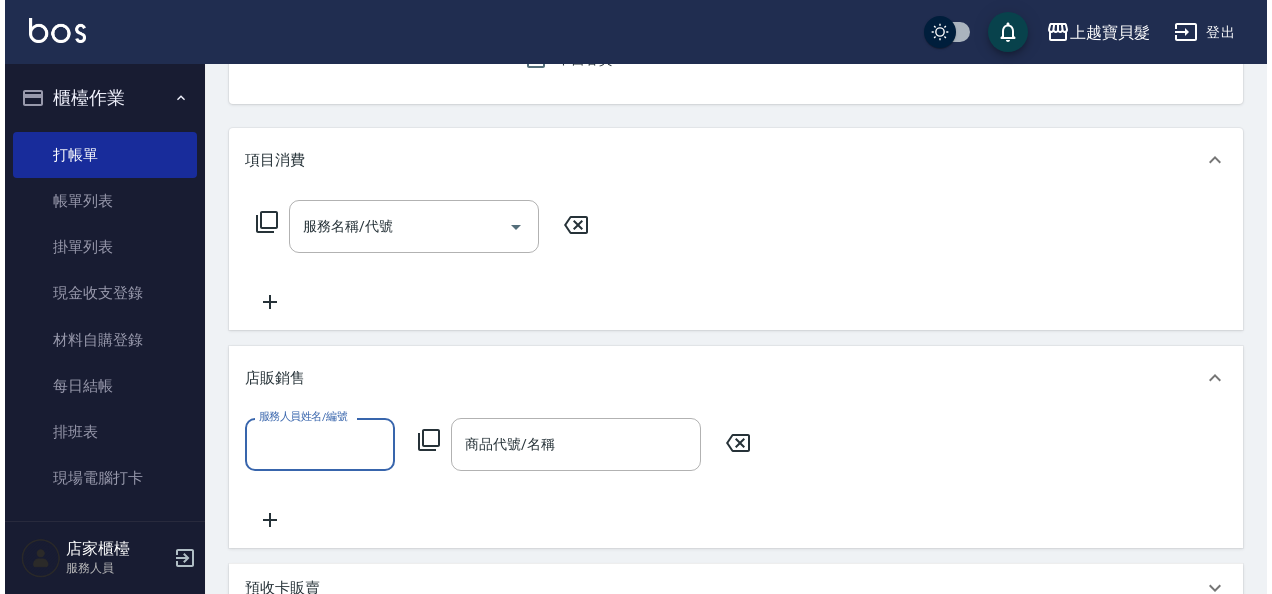 scroll, scrollTop: 0, scrollLeft: 0, axis: both 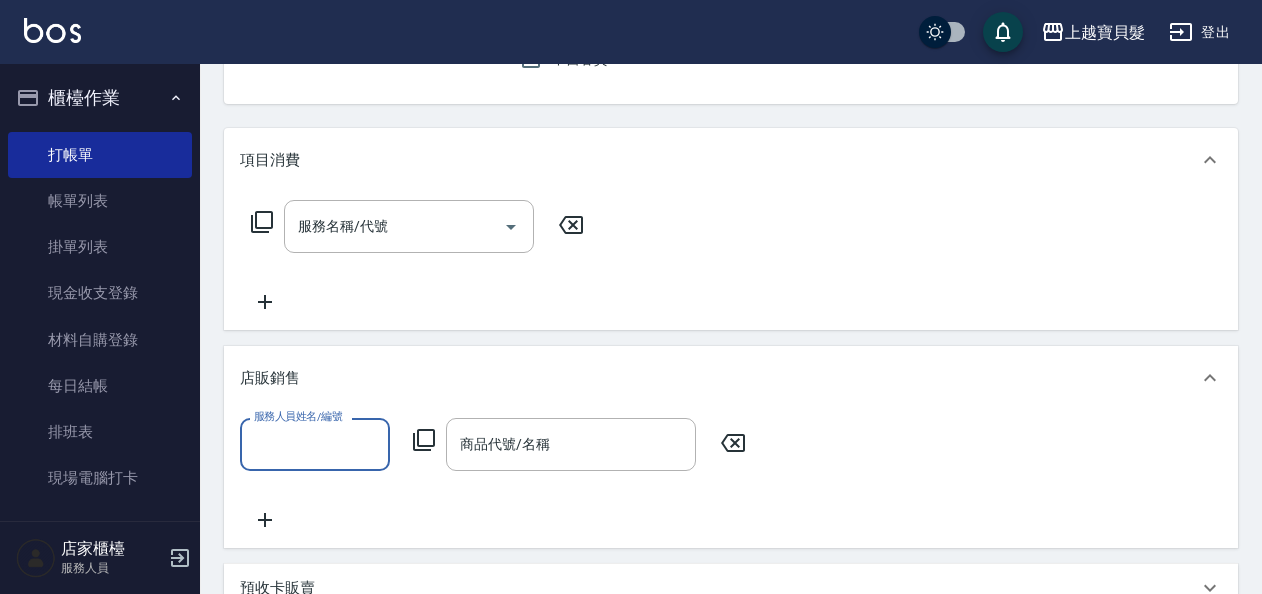 click on "服務人員姓名/編號" at bounding box center [315, 444] 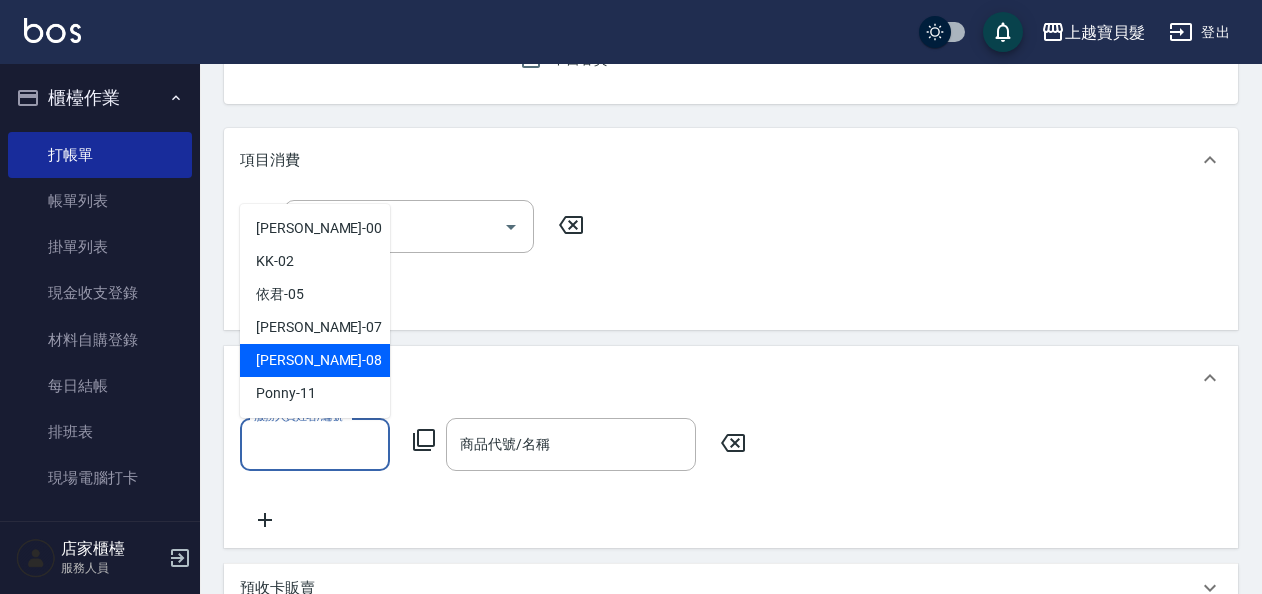 click on "[PERSON_NAME] -08" at bounding box center (319, 360) 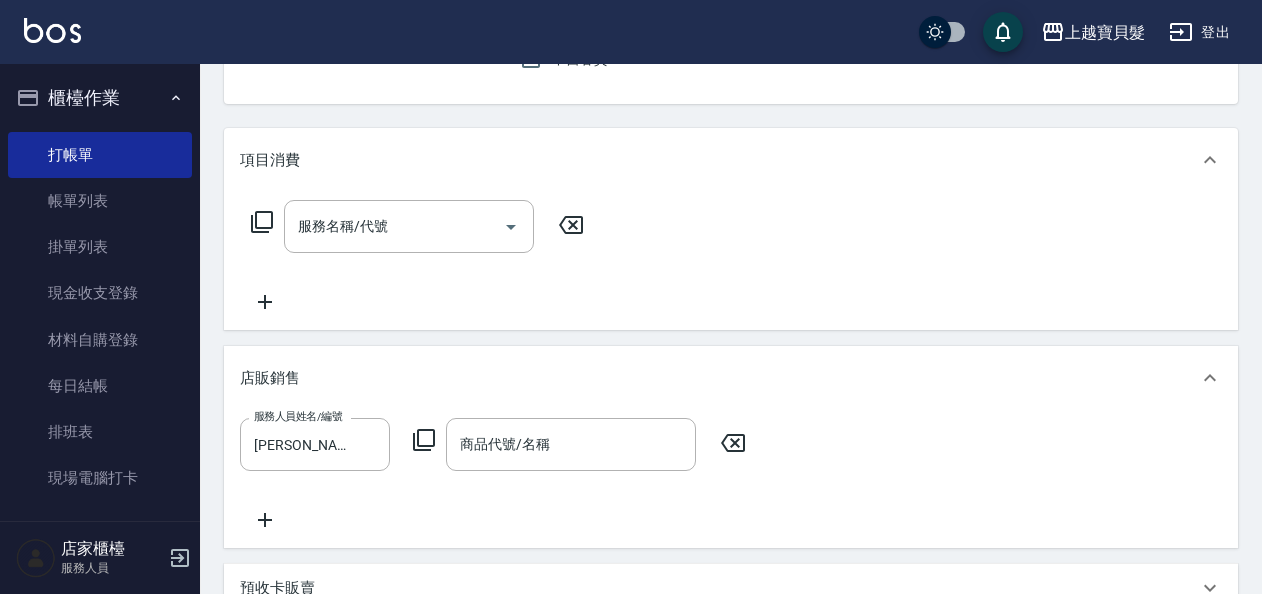 click 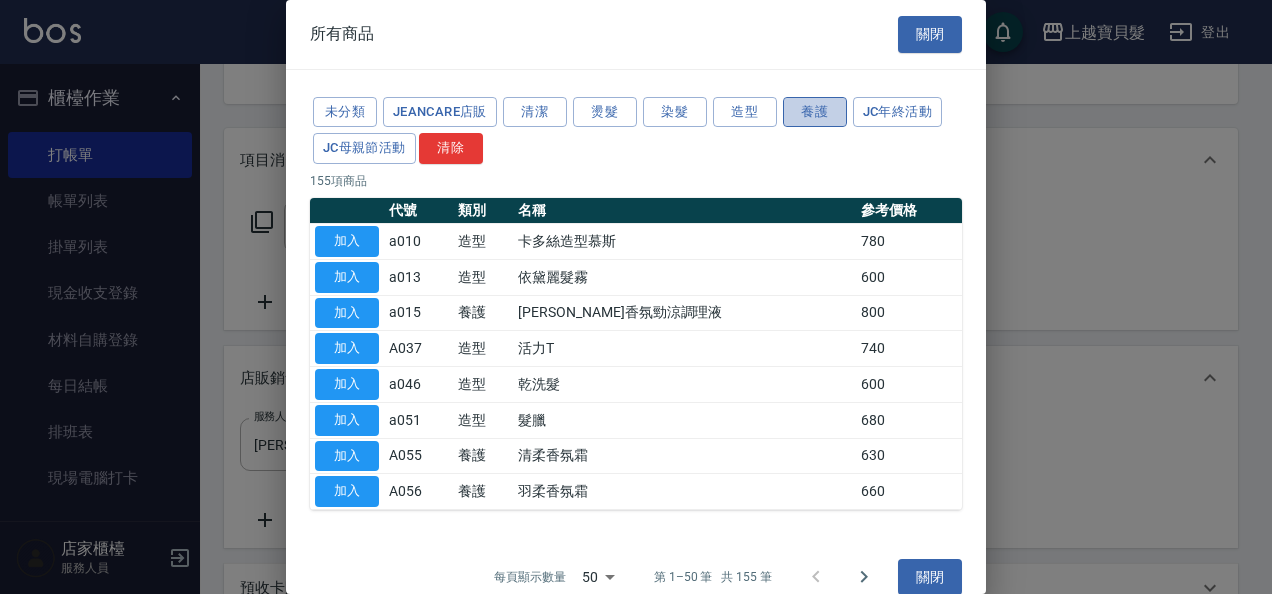 click on "養護" at bounding box center (815, 112) 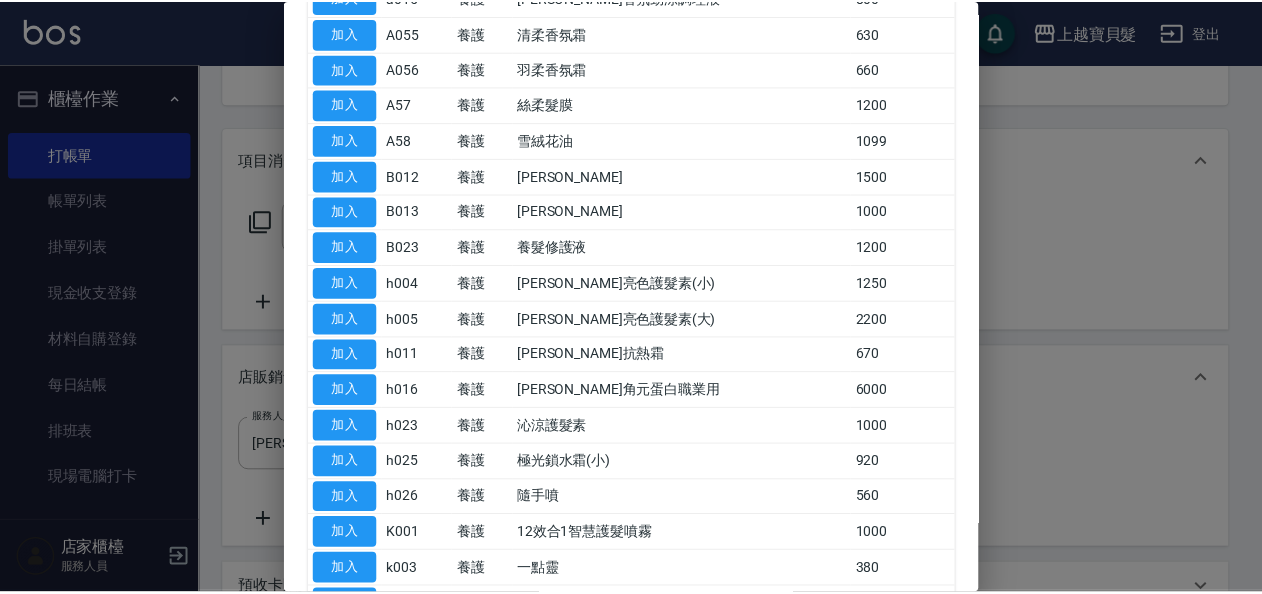 scroll, scrollTop: 200, scrollLeft: 0, axis: vertical 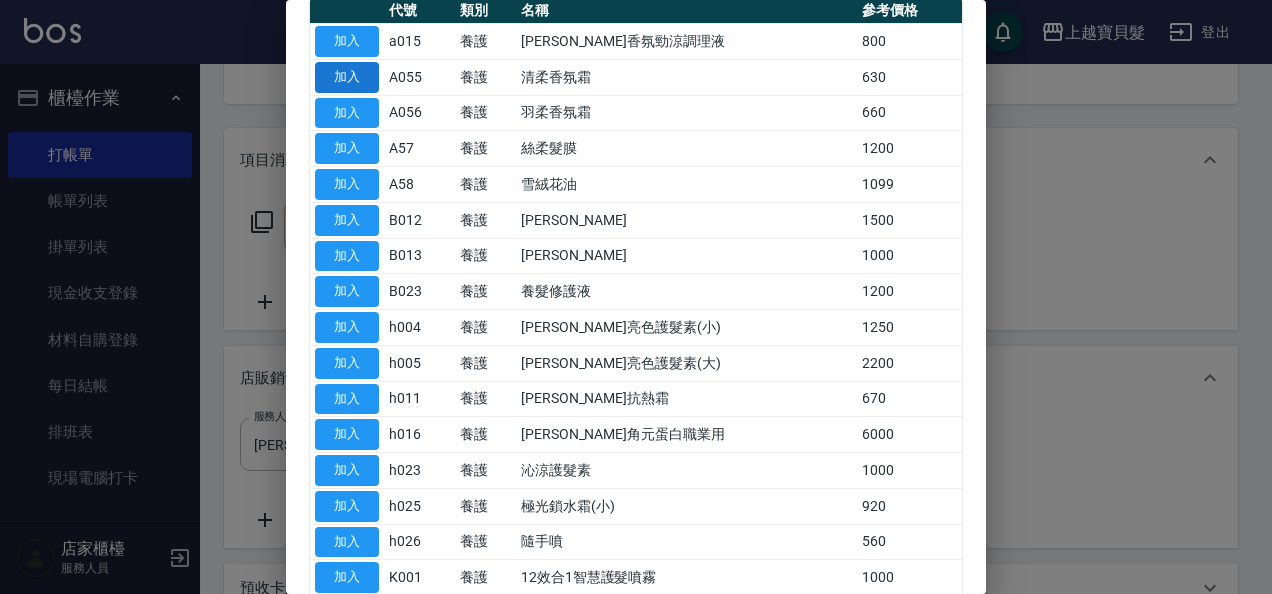 click on "加入" at bounding box center [347, 77] 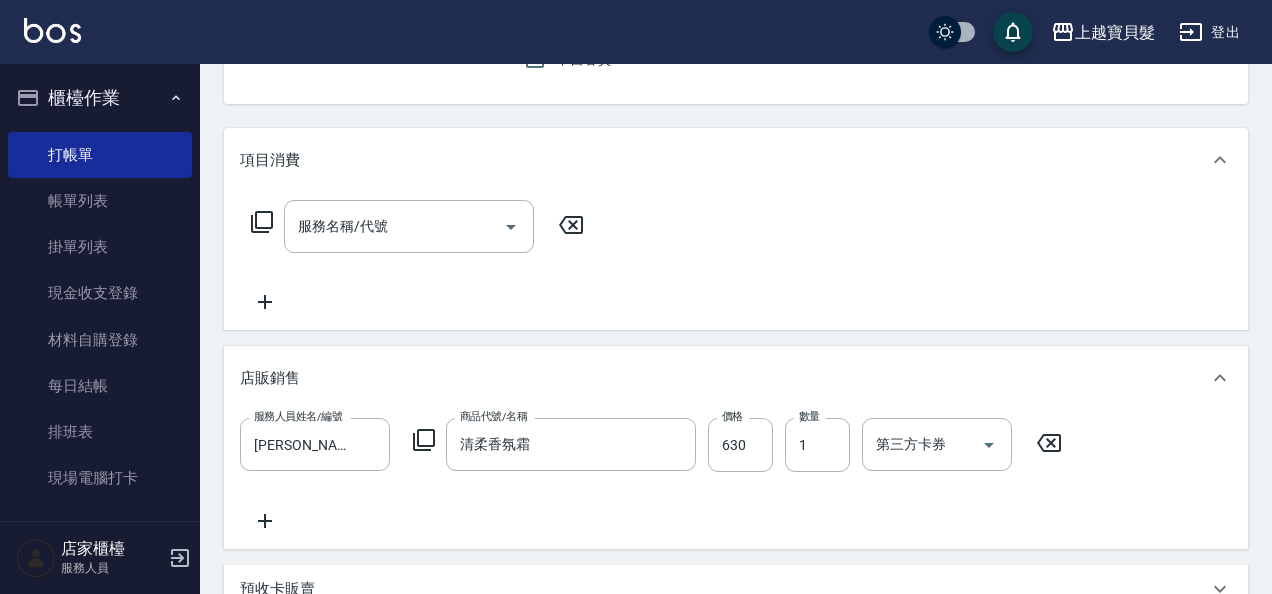 type on "清柔香氛霜" 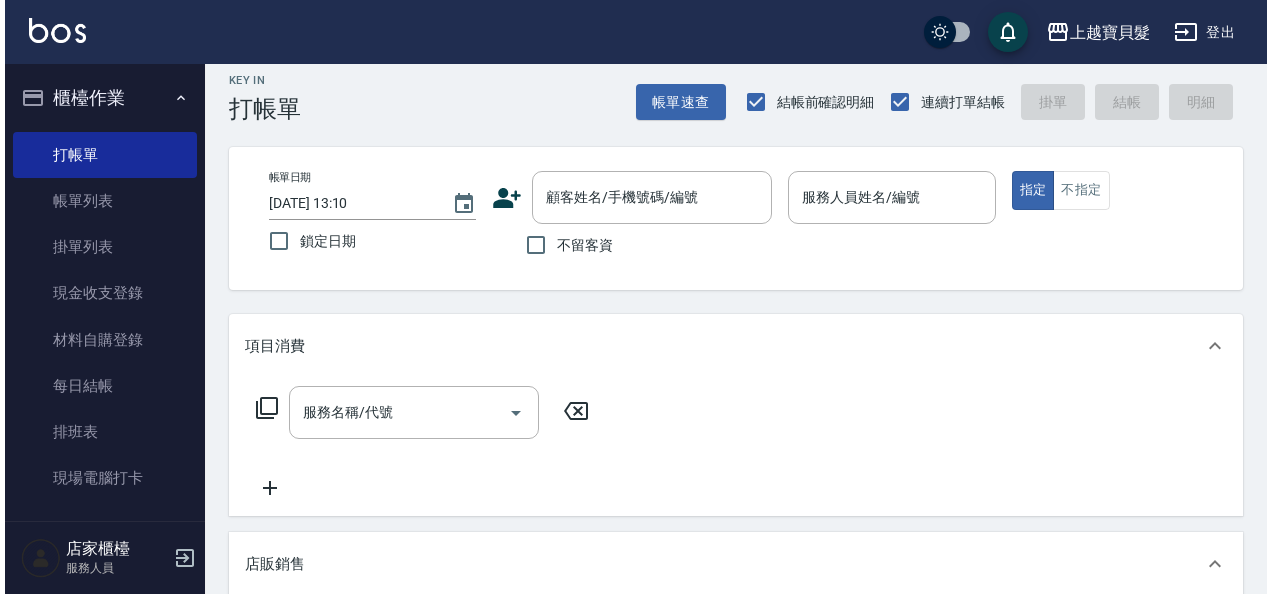 scroll, scrollTop: 0, scrollLeft: 0, axis: both 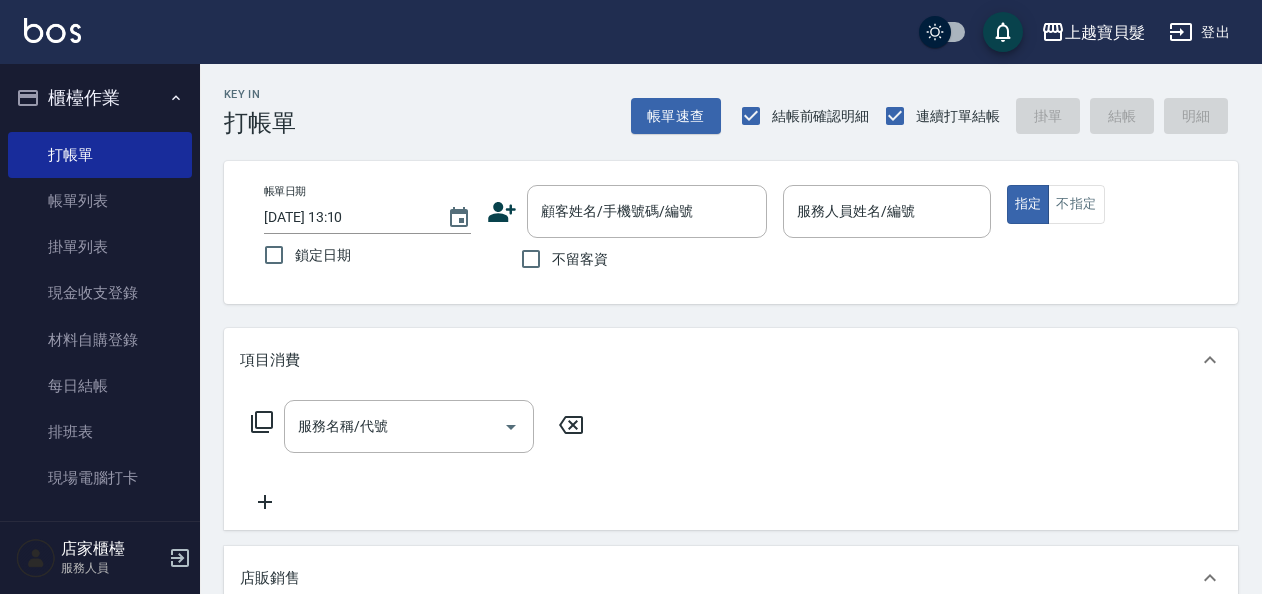 click 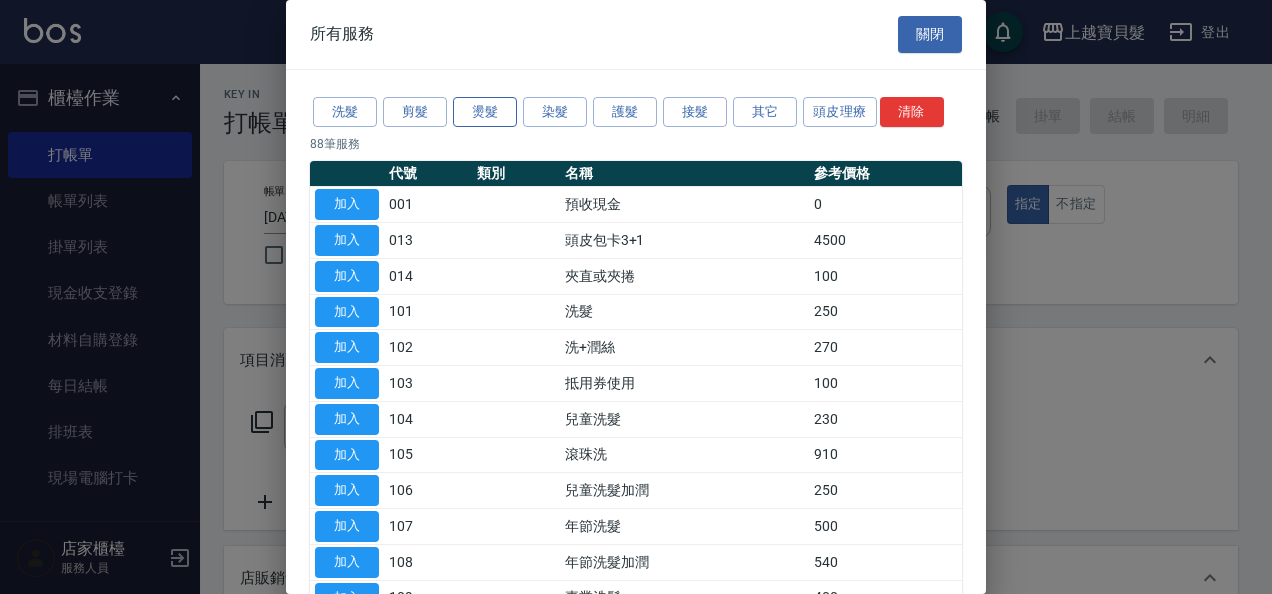 click on "燙髮" at bounding box center [485, 112] 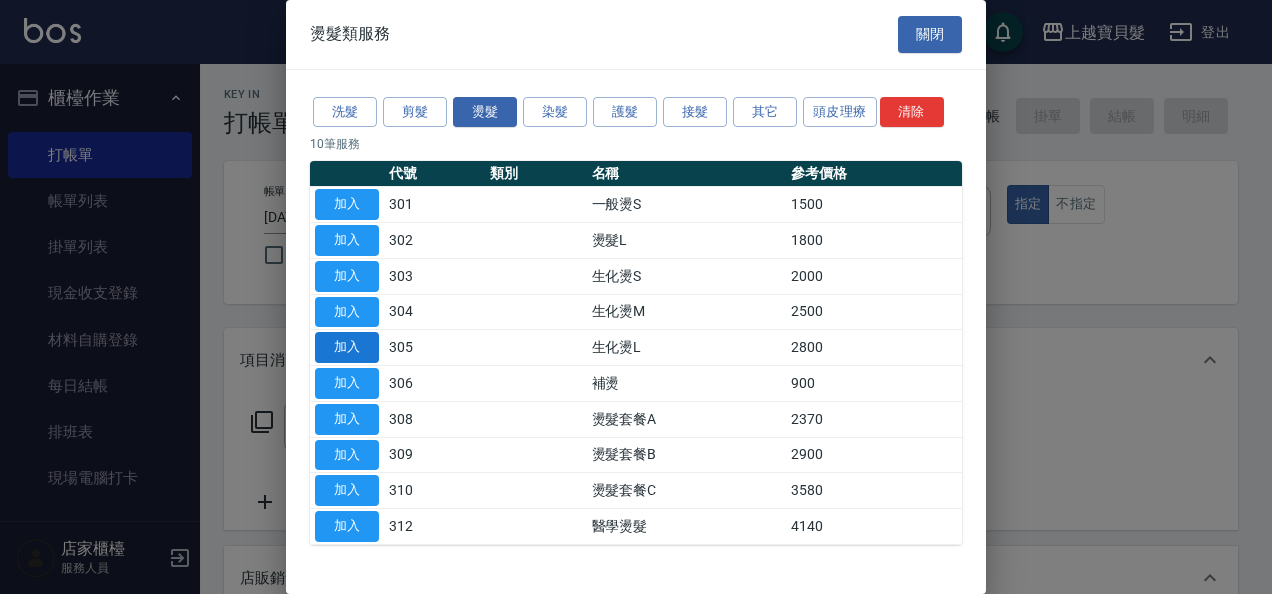 click on "加入" at bounding box center (347, 347) 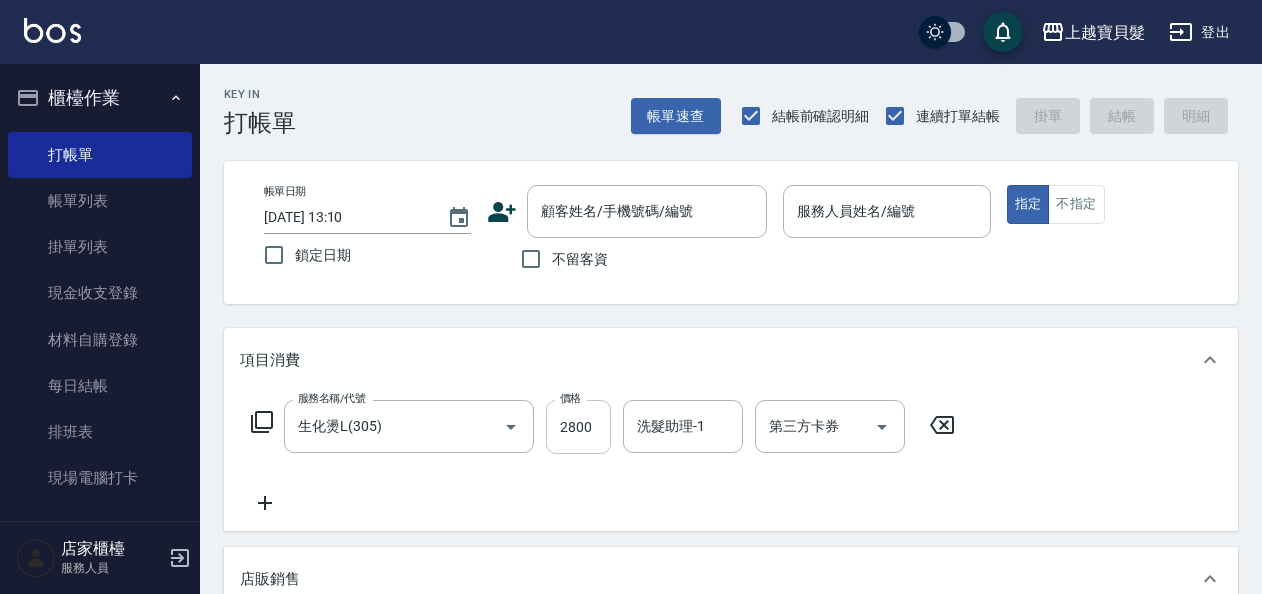 click on "2800" at bounding box center [578, 427] 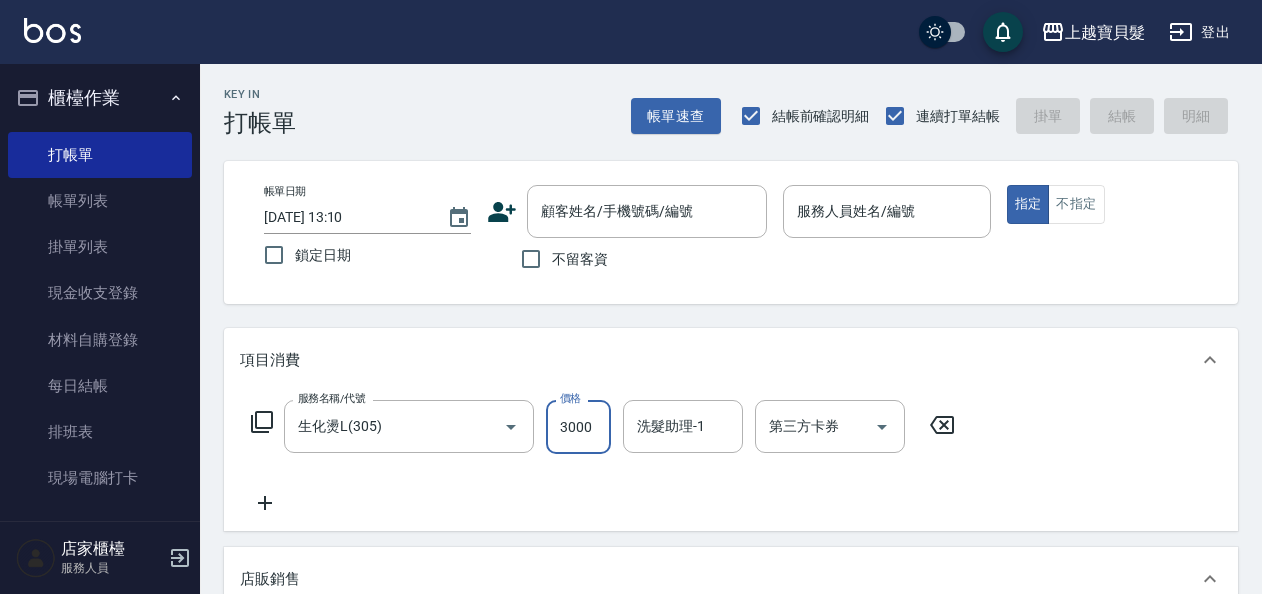 type on "3000" 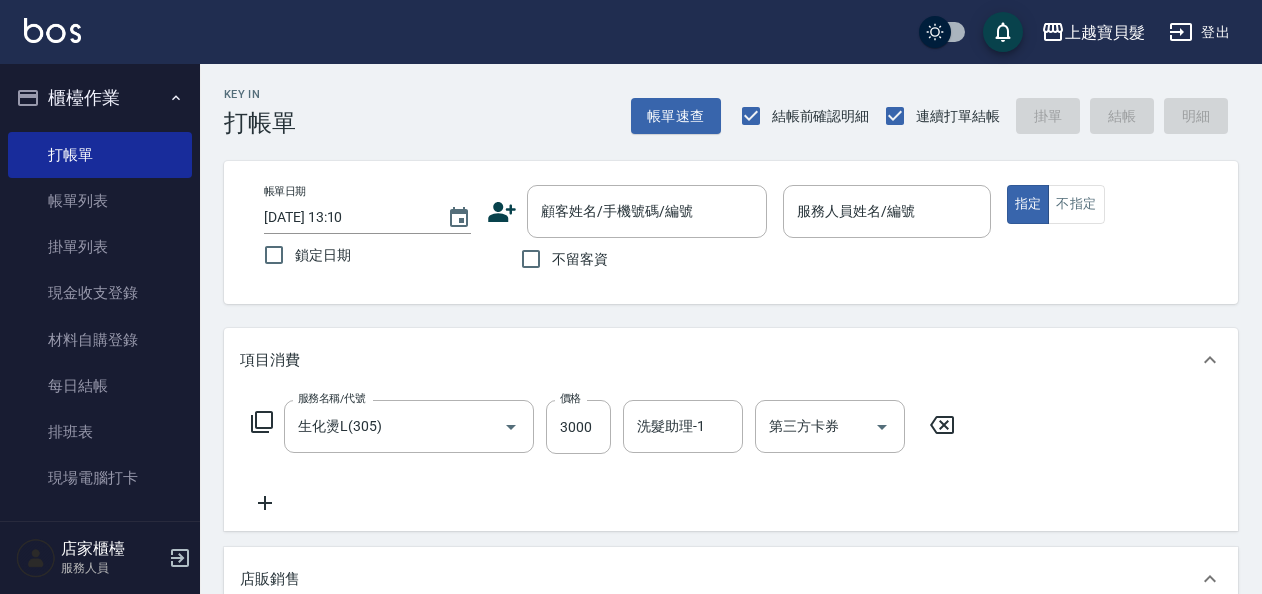 click 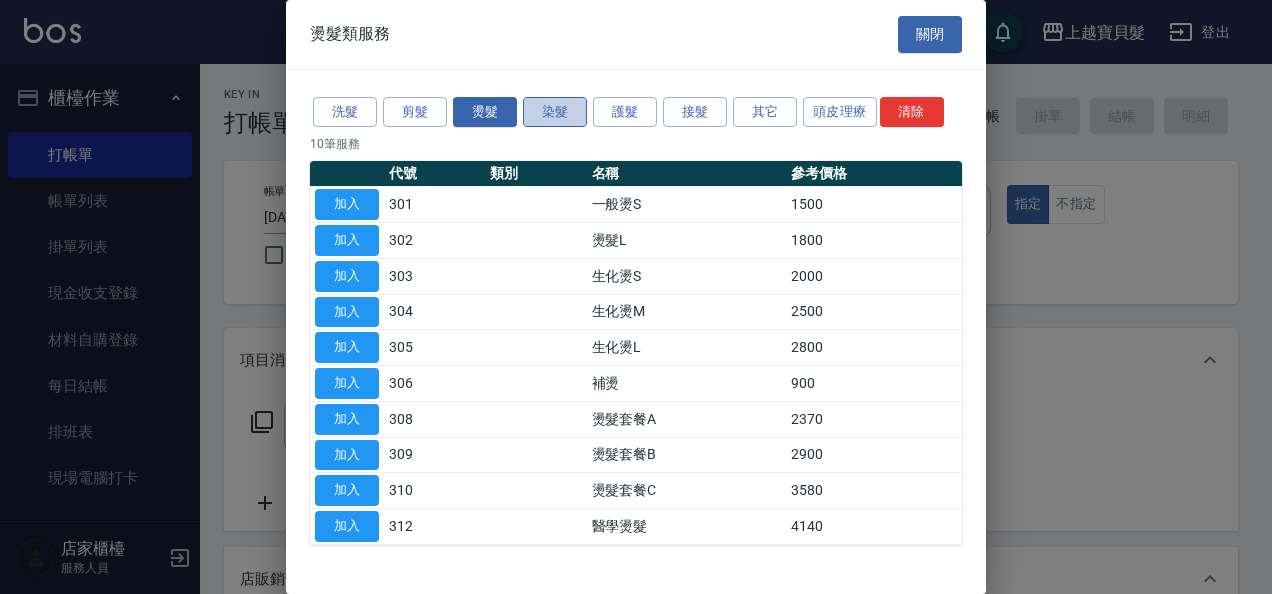 click on "染髮" at bounding box center [555, 112] 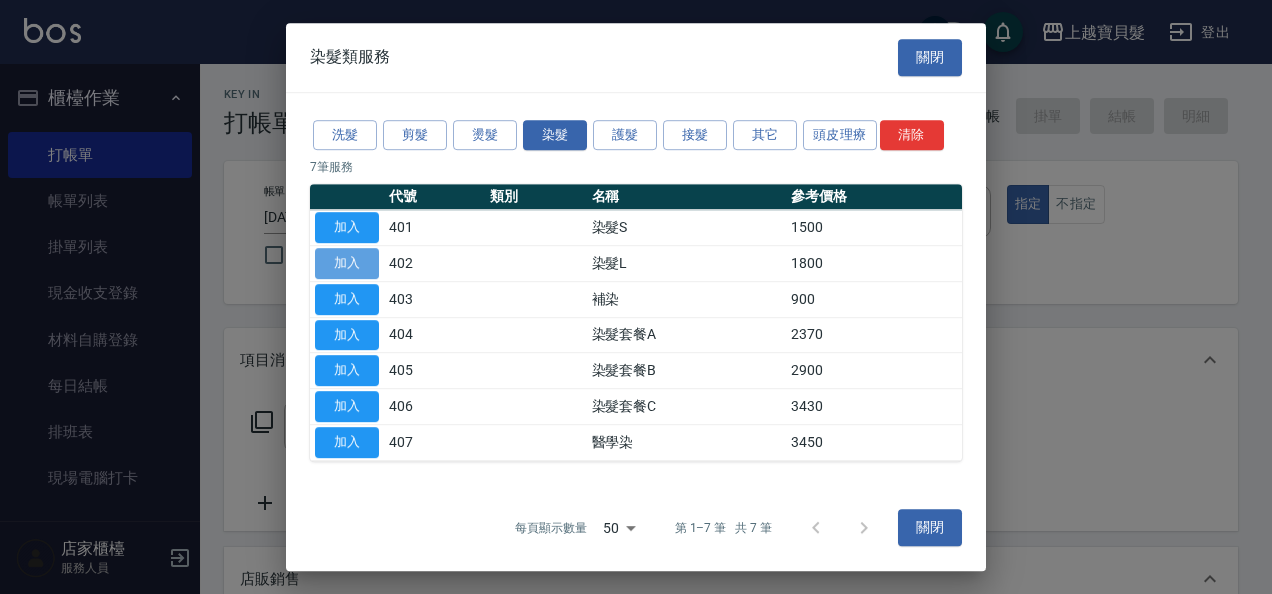click on "加入" at bounding box center [347, 263] 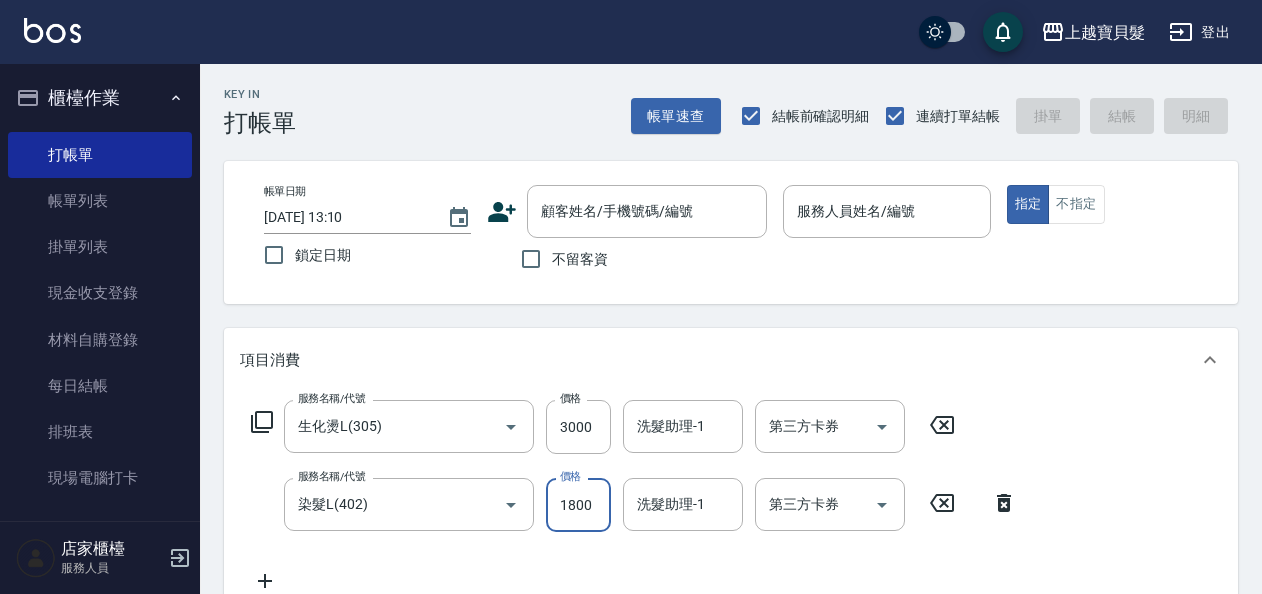 click on "1800" at bounding box center (578, 505) 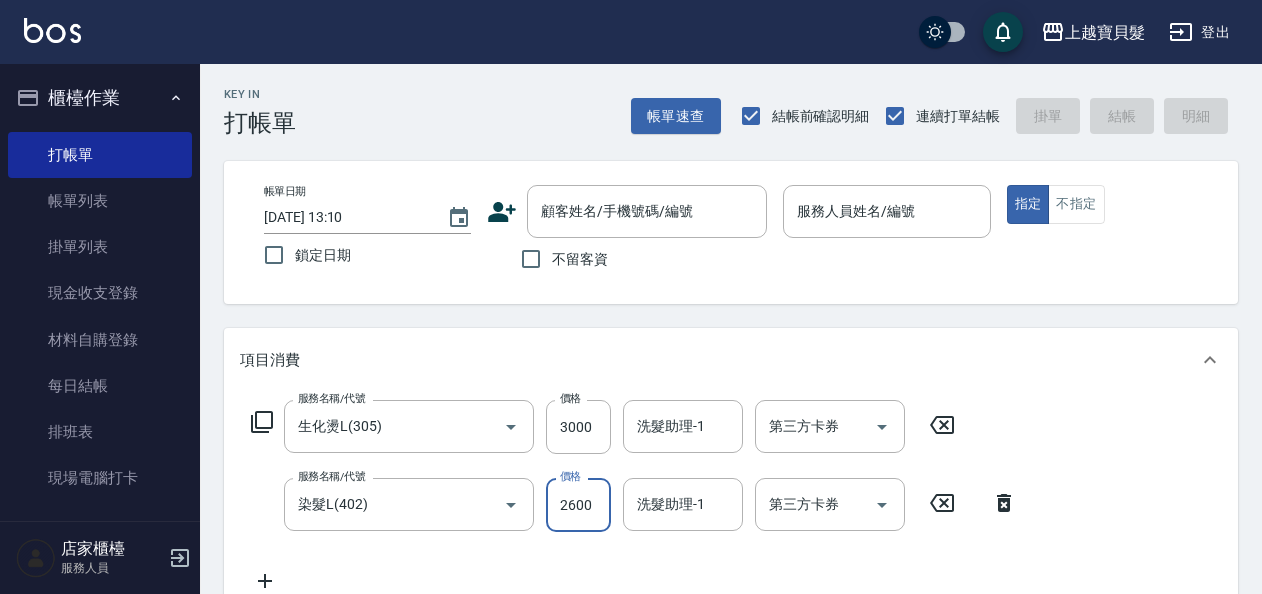type on "2600" 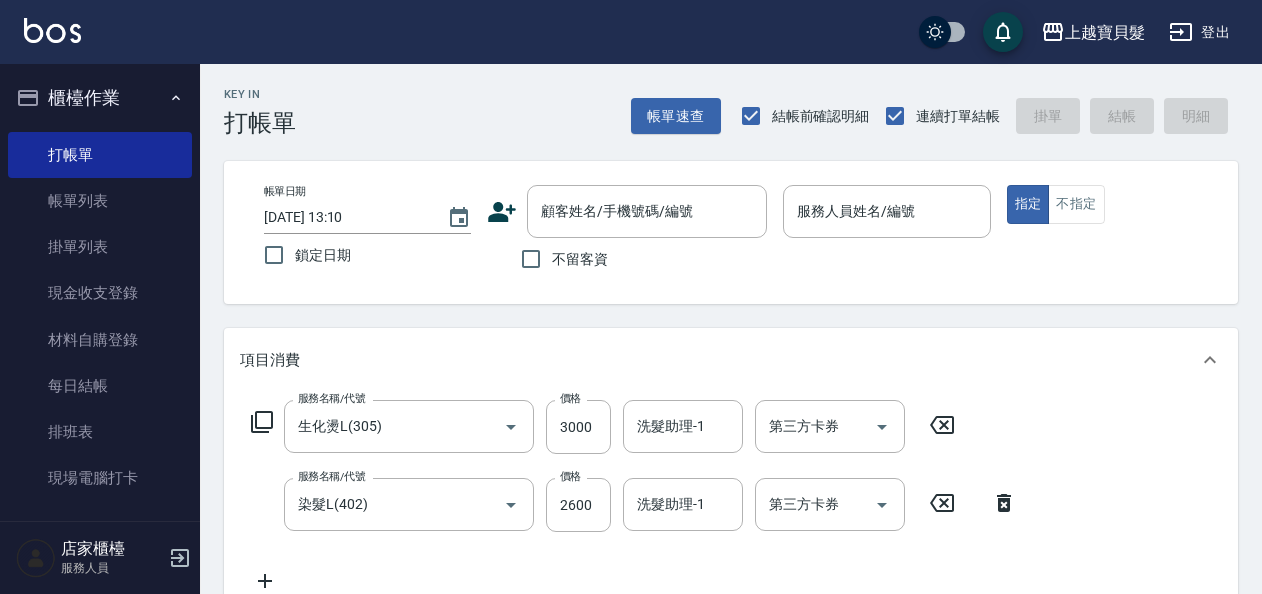 click 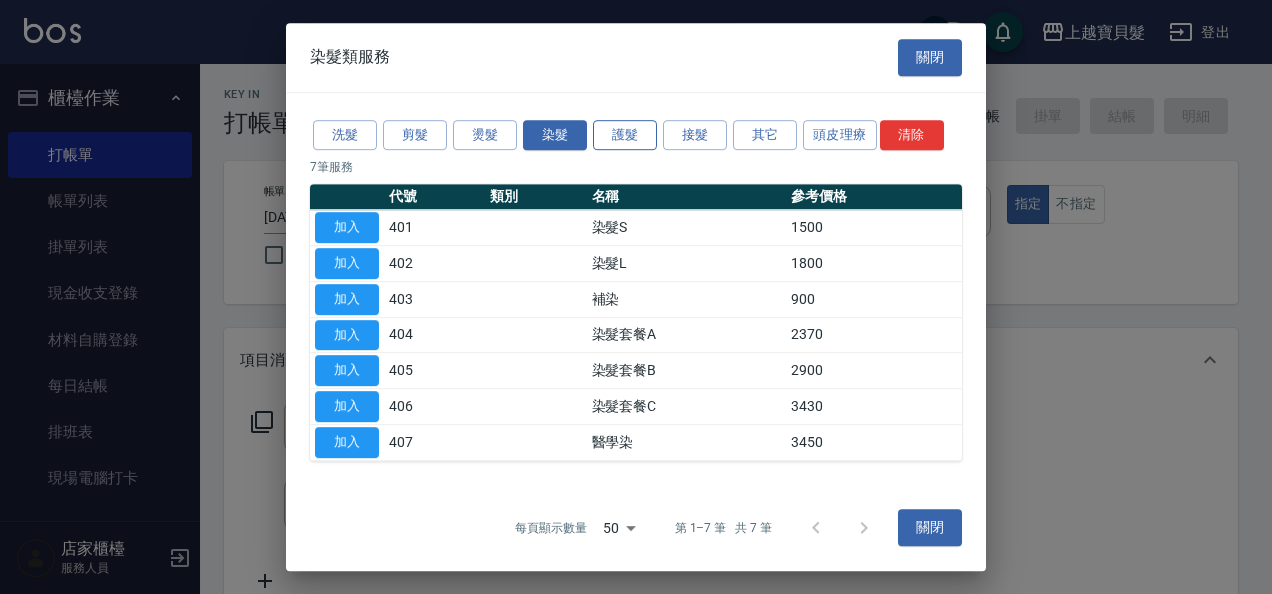 click on "護髮" at bounding box center [625, 135] 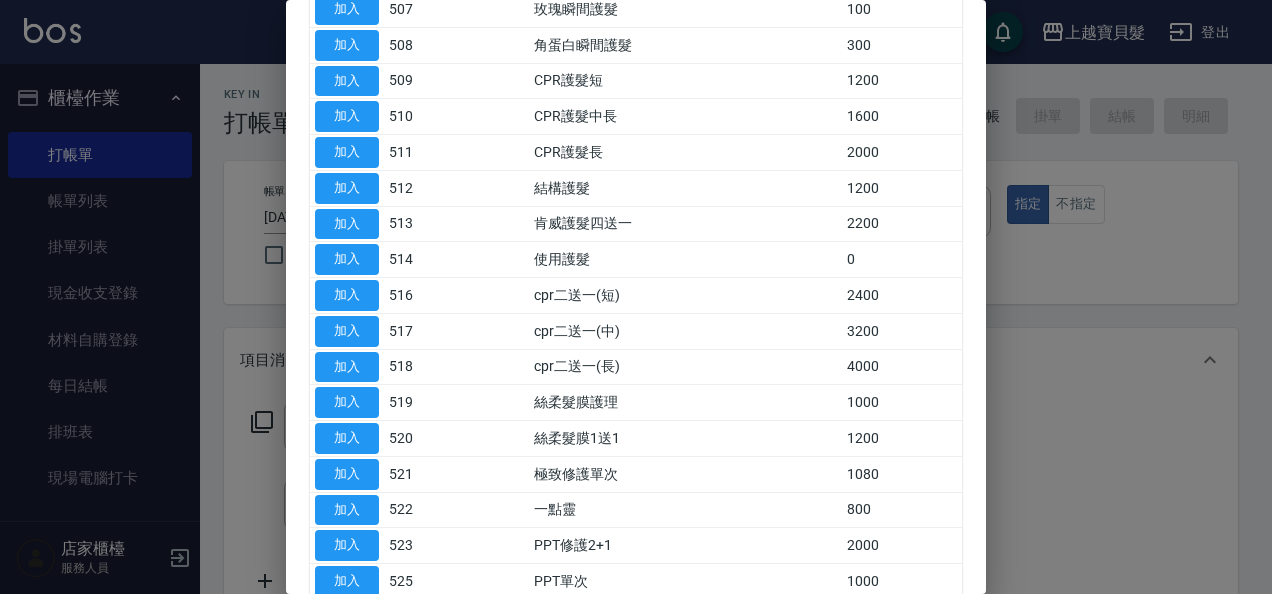 scroll, scrollTop: 400, scrollLeft: 0, axis: vertical 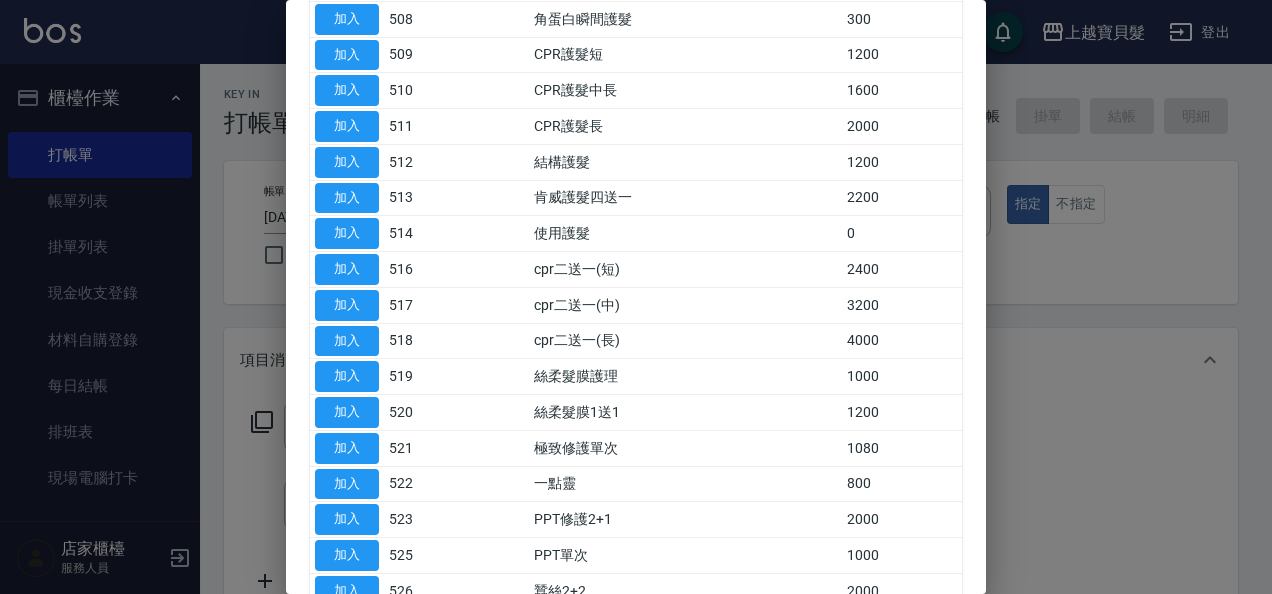drag, startPoint x: 352, startPoint y: 362, endPoint x: 379, endPoint y: 362, distance: 27 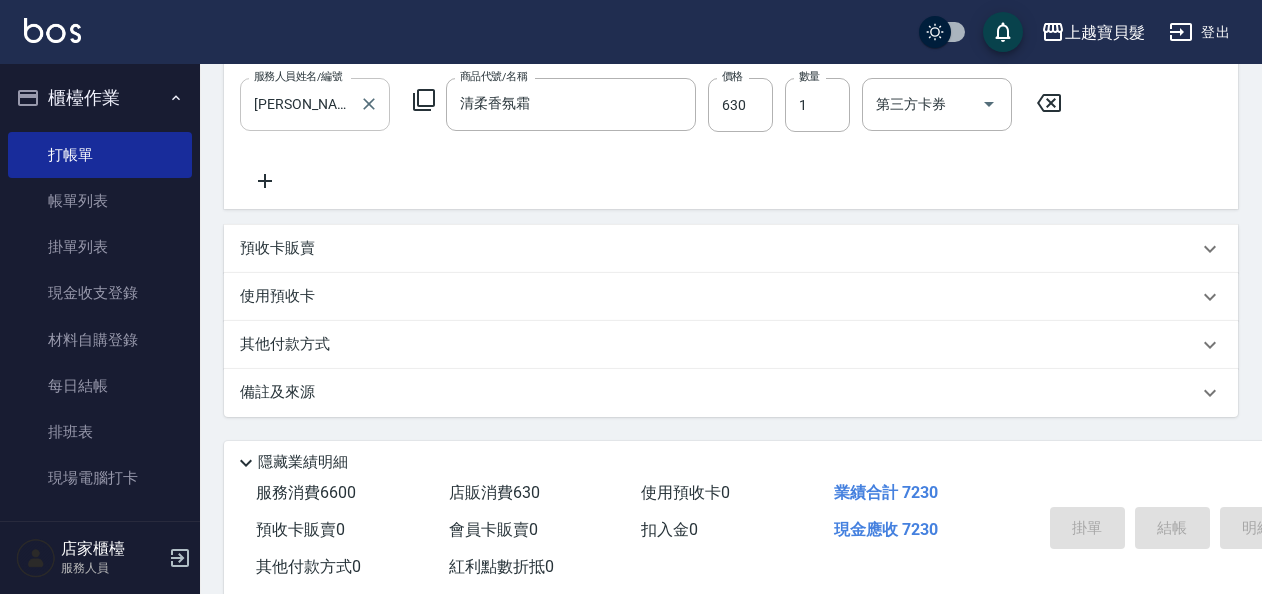 scroll, scrollTop: 716, scrollLeft: 0, axis: vertical 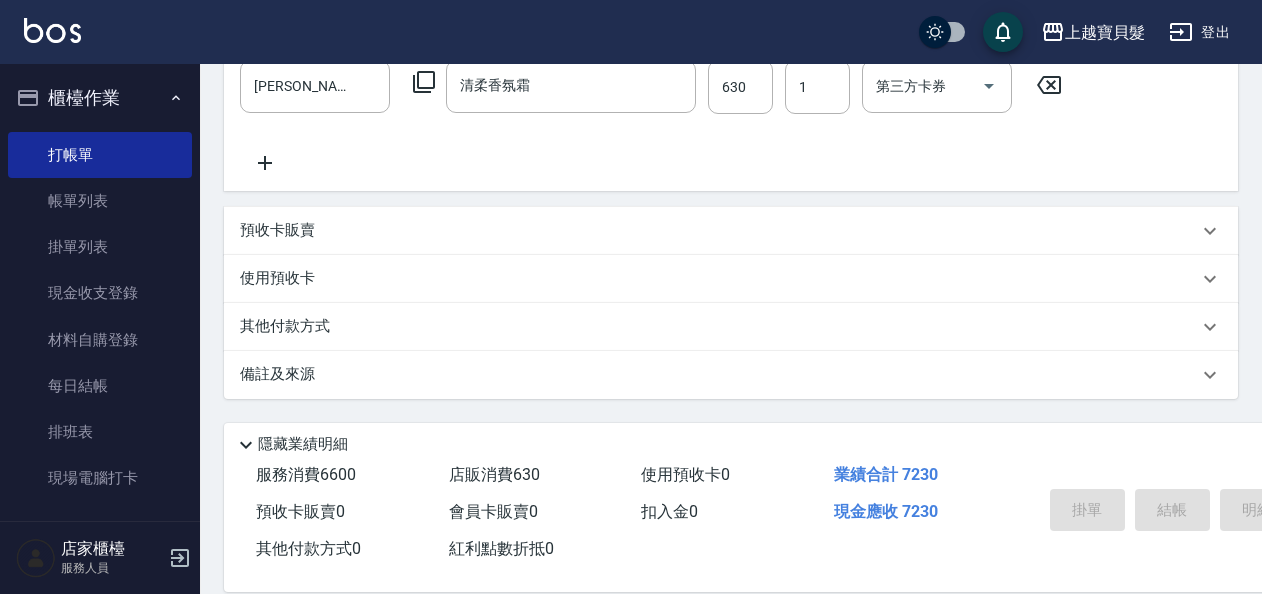 click on "其他付款方式" at bounding box center [290, 327] 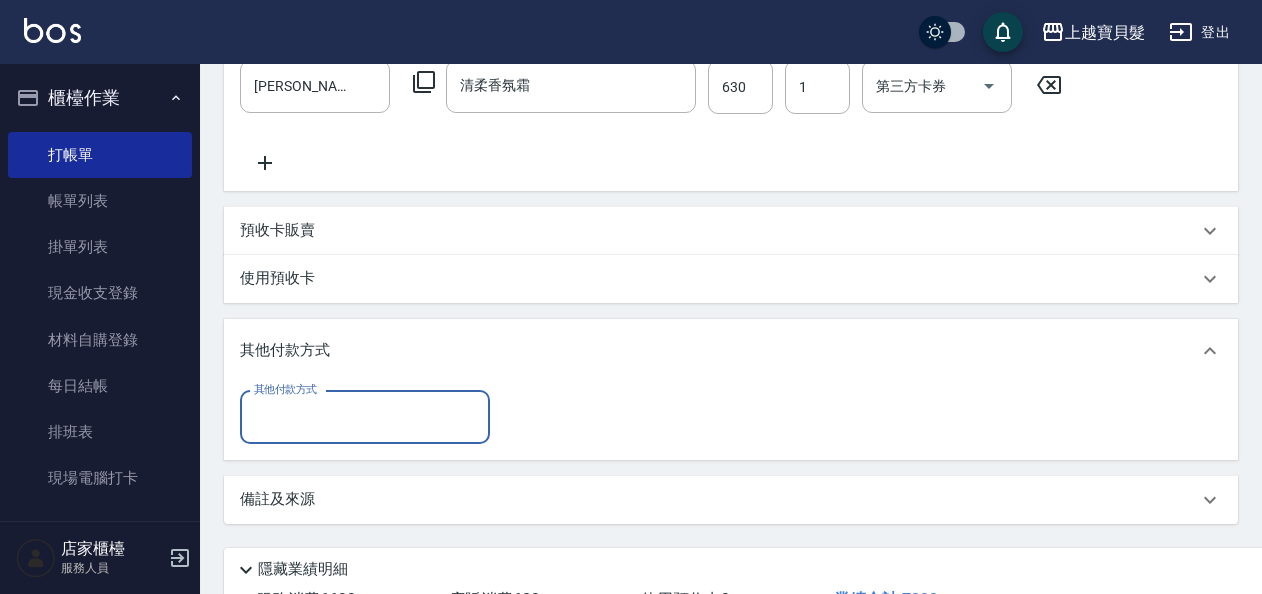 scroll, scrollTop: 0, scrollLeft: 0, axis: both 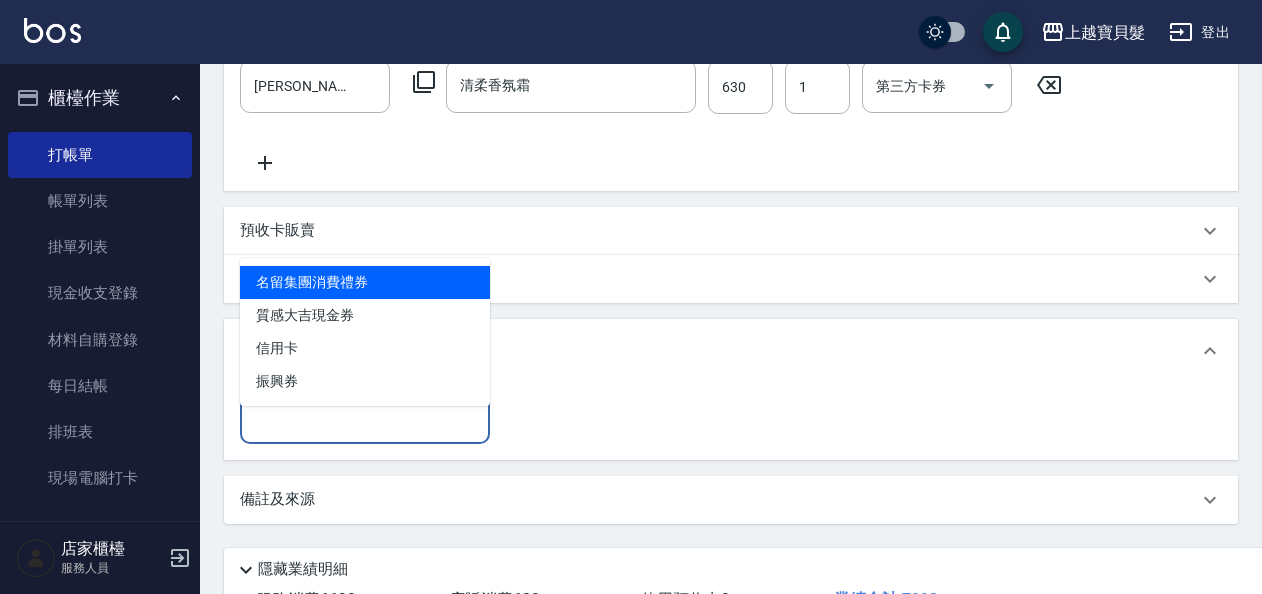click on "其他付款方式" at bounding box center (365, 417) 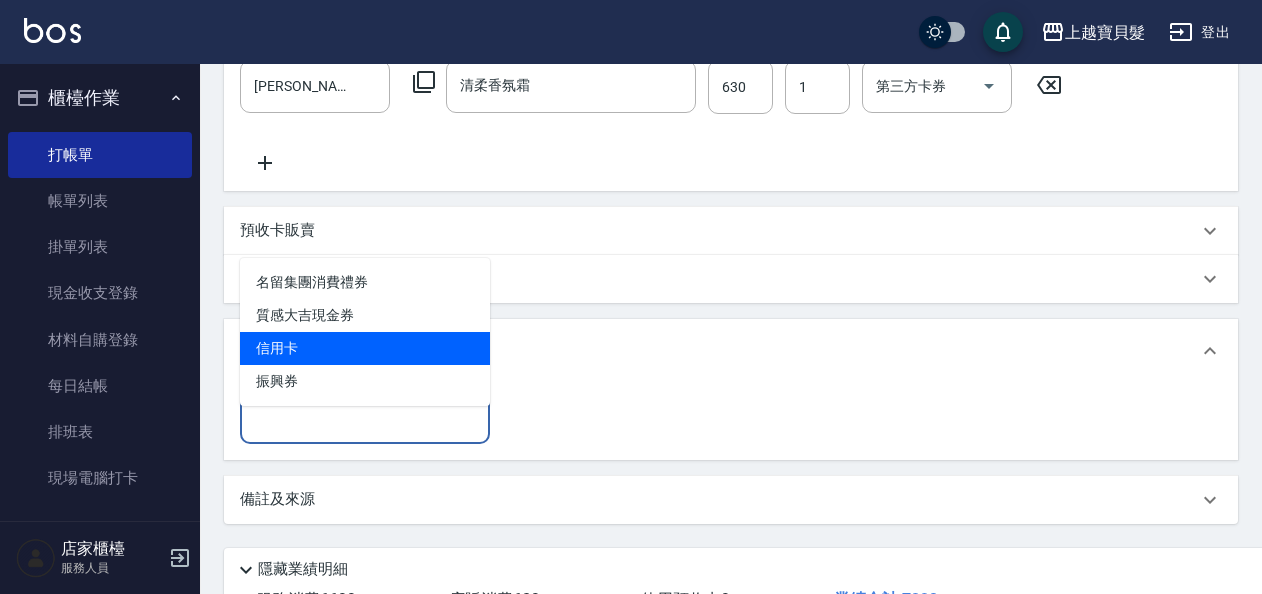 click on "信用卡" at bounding box center (365, 348) 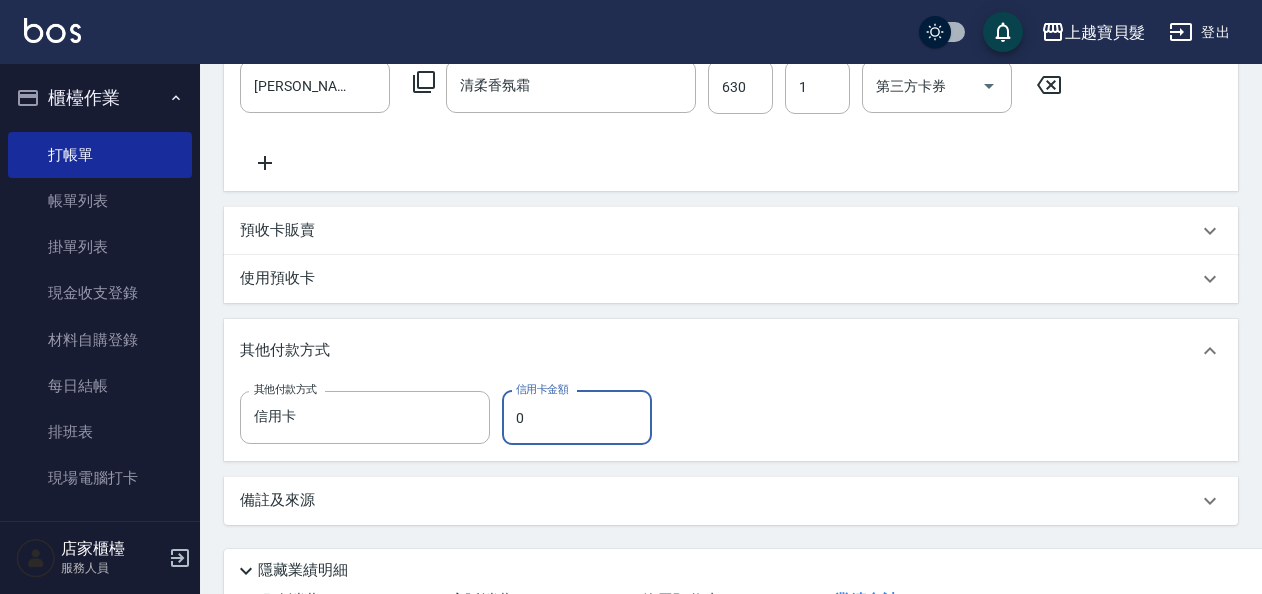 click on "0" at bounding box center [577, 418] 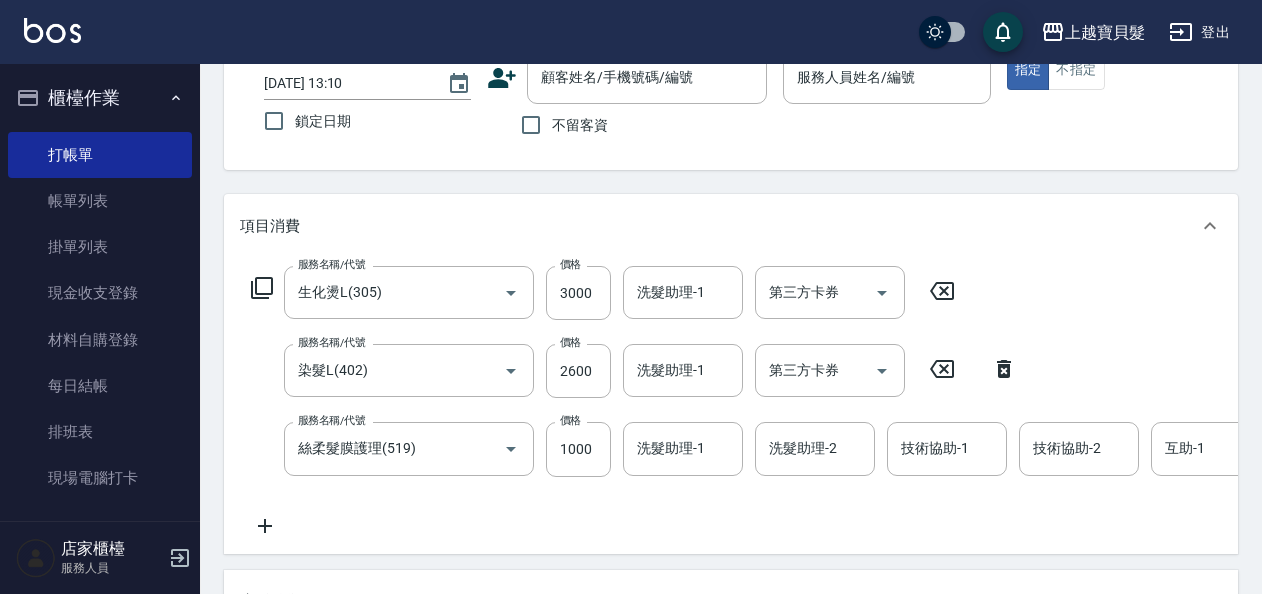 scroll, scrollTop: 0, scrollLeft: 0, axis: both 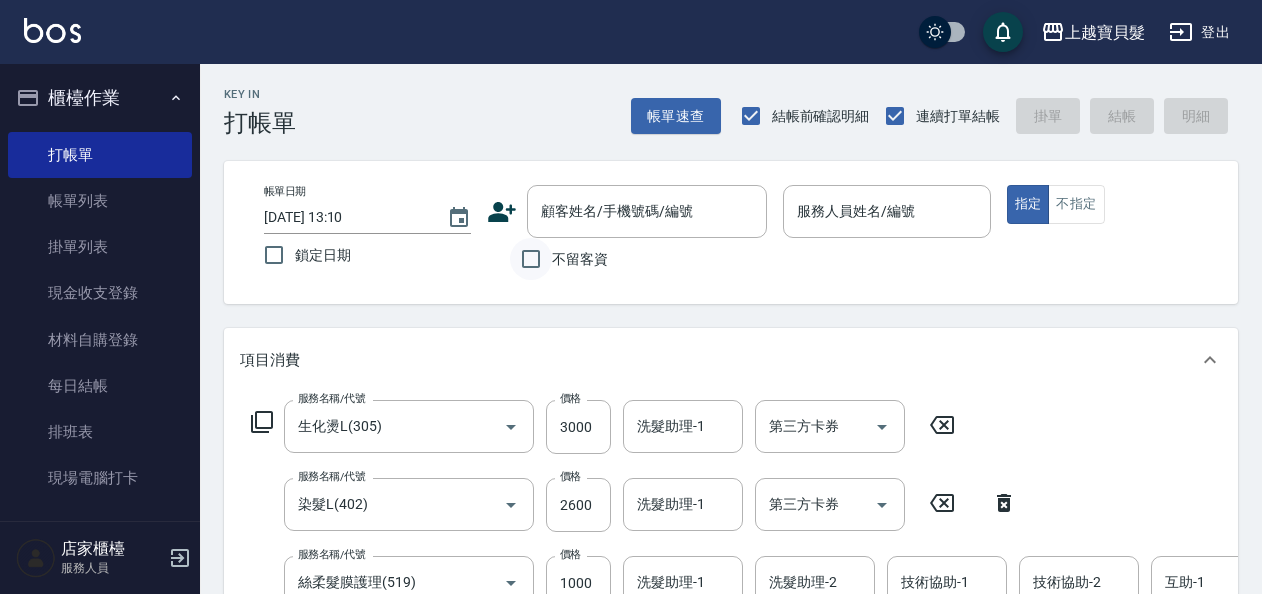 type on "7230" 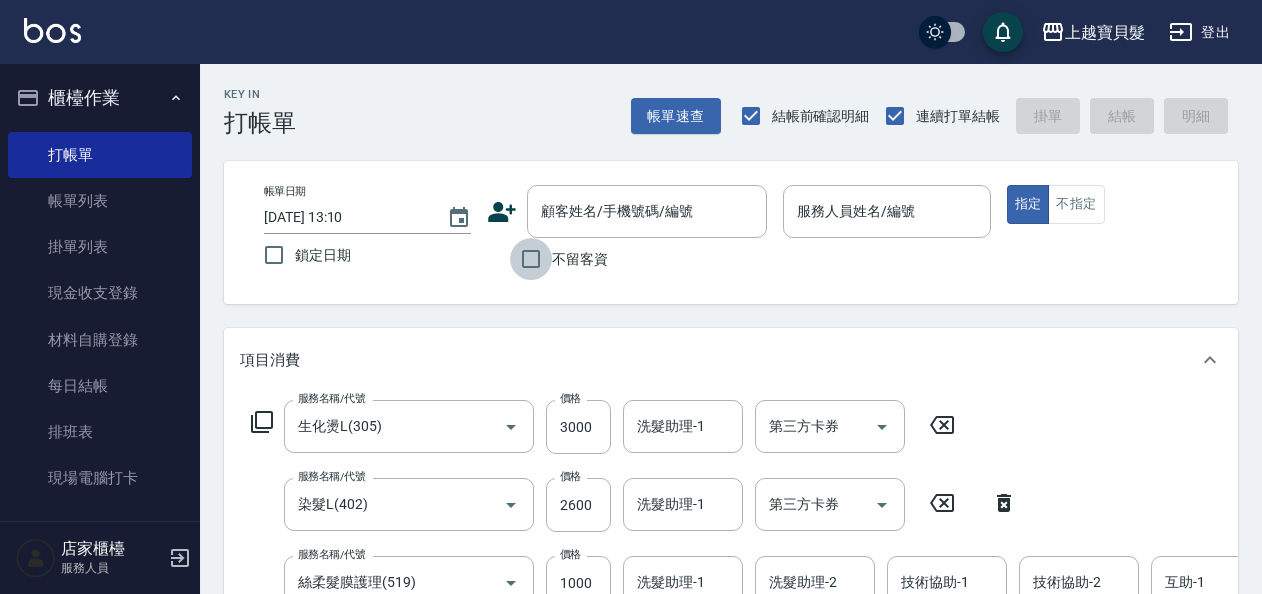 click on "不留客資" at bounding box center (531, 259) 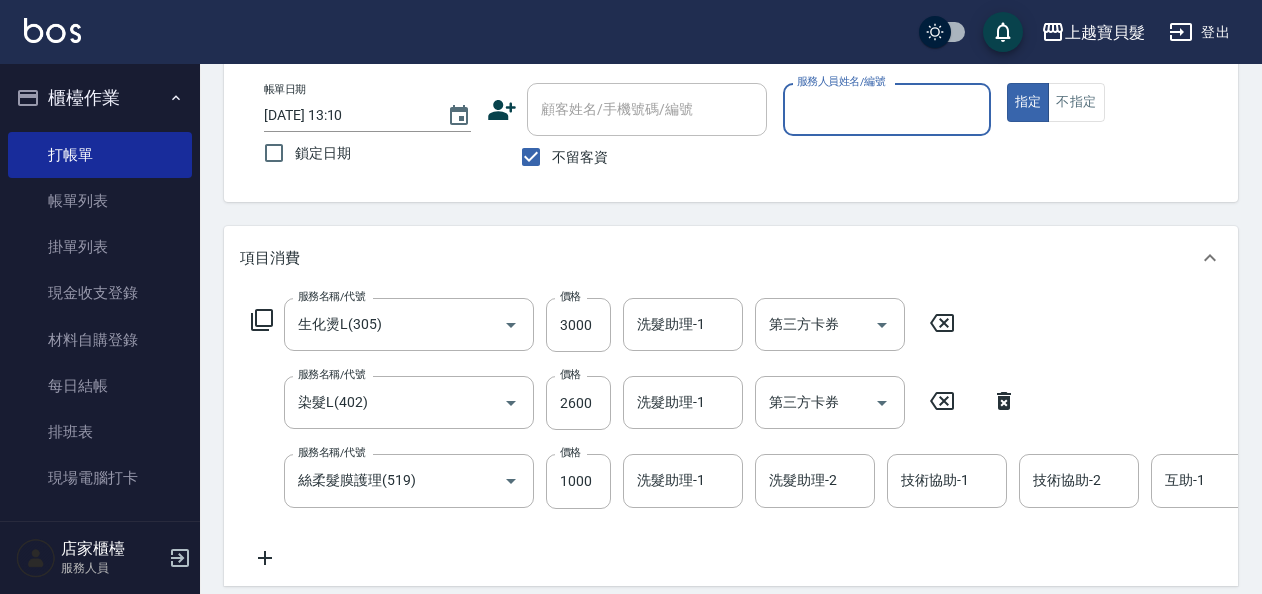 scroll, scrollTop: 0, scrollLeft: 0, axis: both 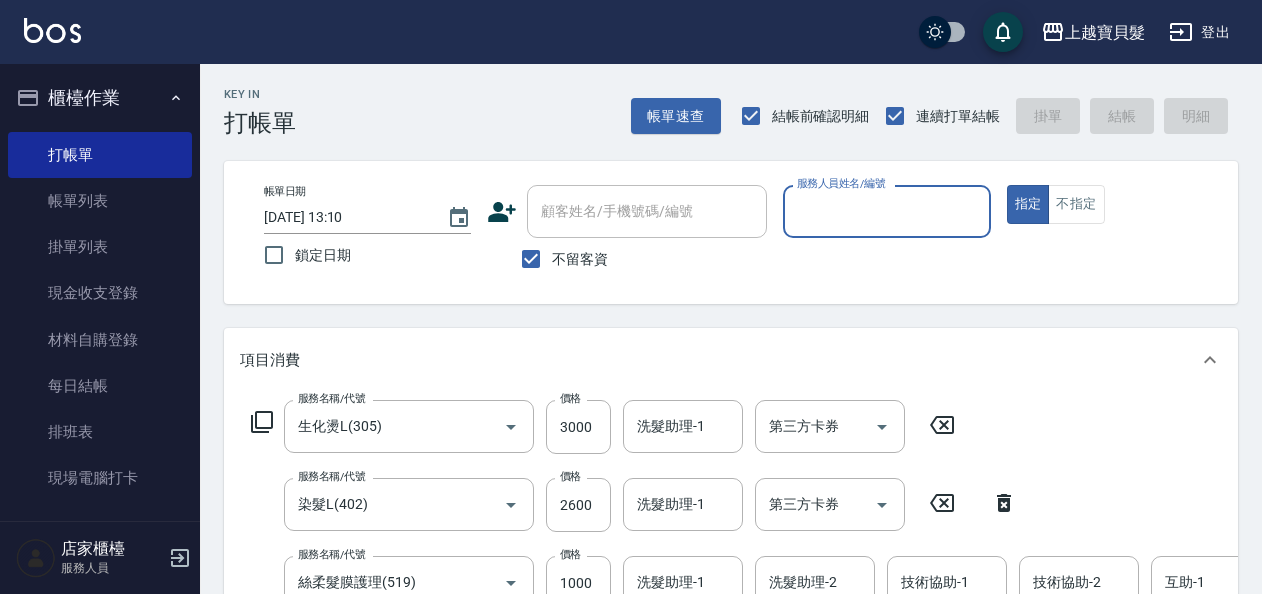 click on "服務人員姓名/編號" at bounding box center [886, 211] 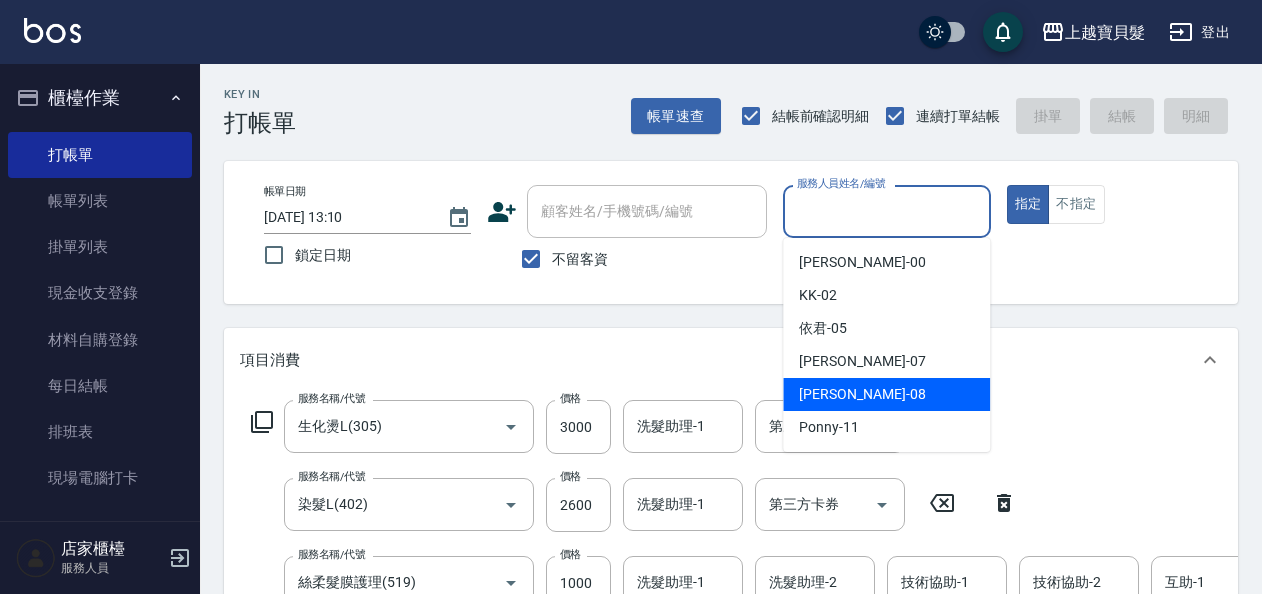 click on "[PERSON_NAME] -08" at bounding box center [886, 394] 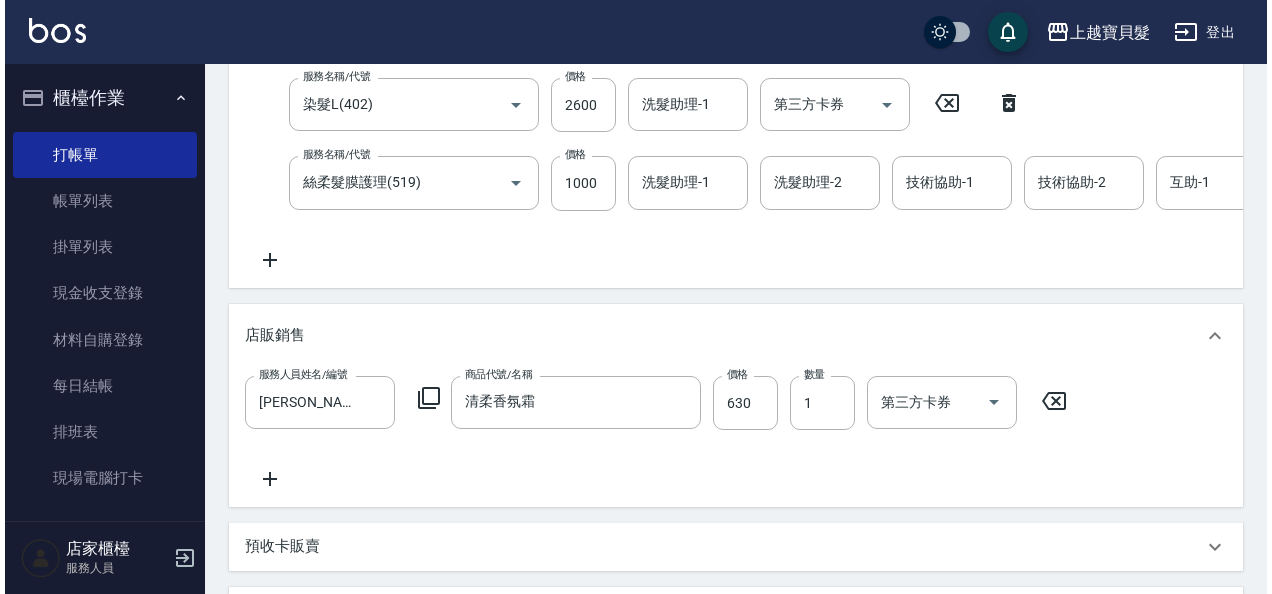 scroll, scrollTop: 800, scrollLeft: 0, axis: vertical 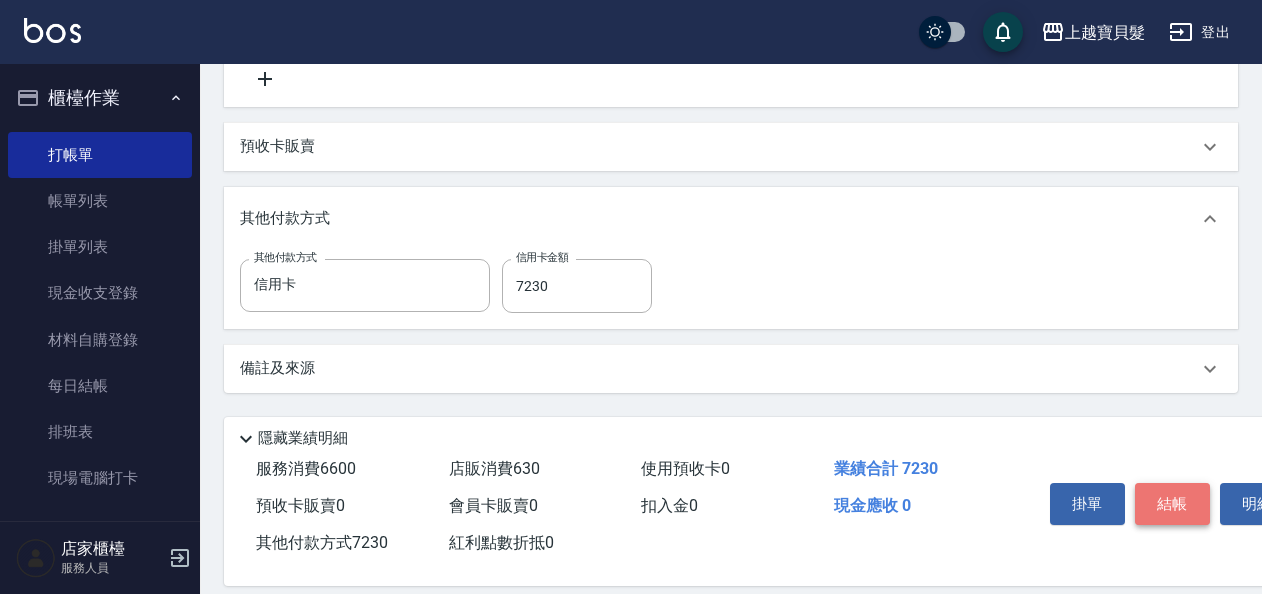 click on "結帳" at bounding box center [1172, 504] 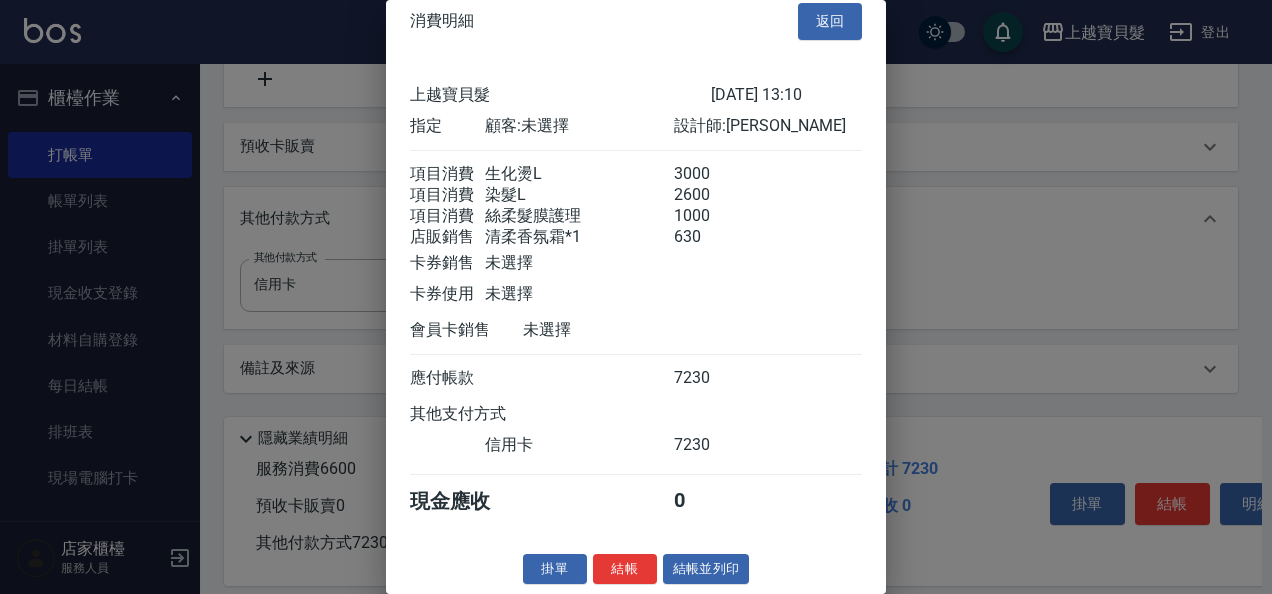 scroll, scrollTop: 42, scrollLeft: 0, axis: vertical 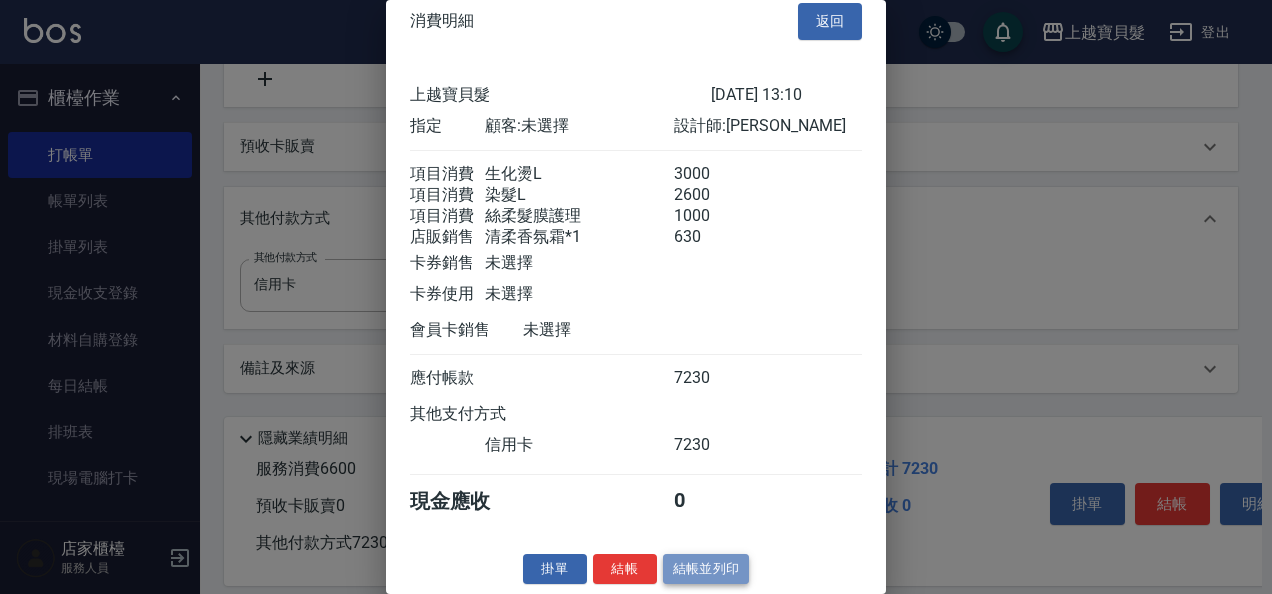 click on "結帳並列印" at bounding box center [706, 569] 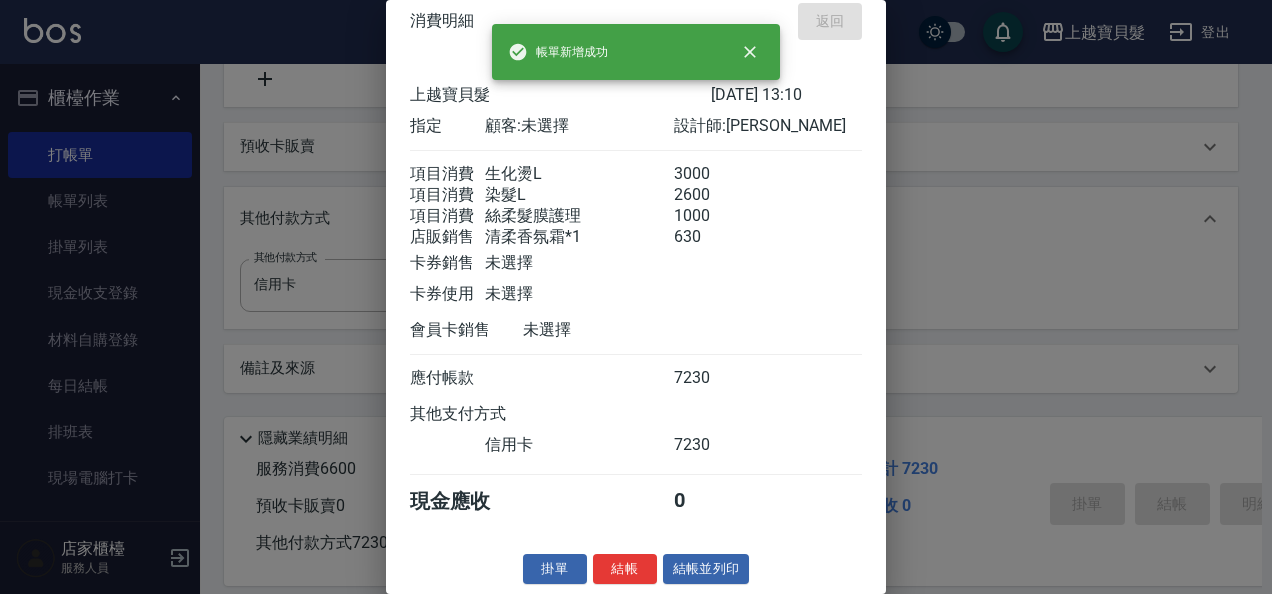 type on "[DATE] 13:59" 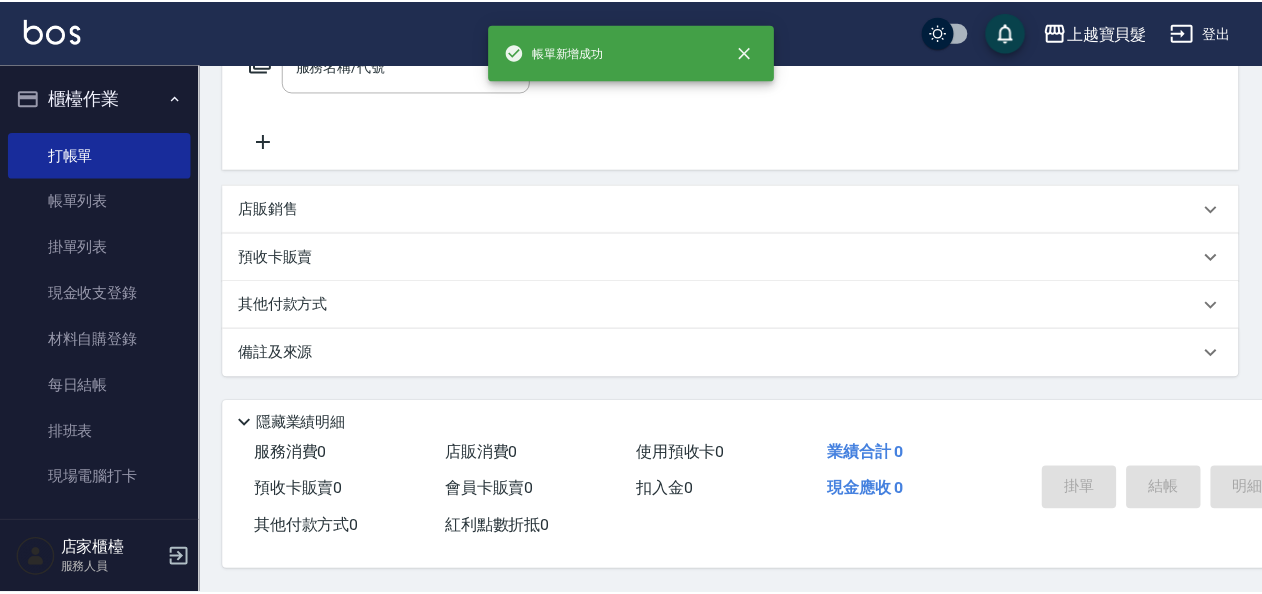 scroll, scrollTop: 0, scrollLeft: 0, axis: both 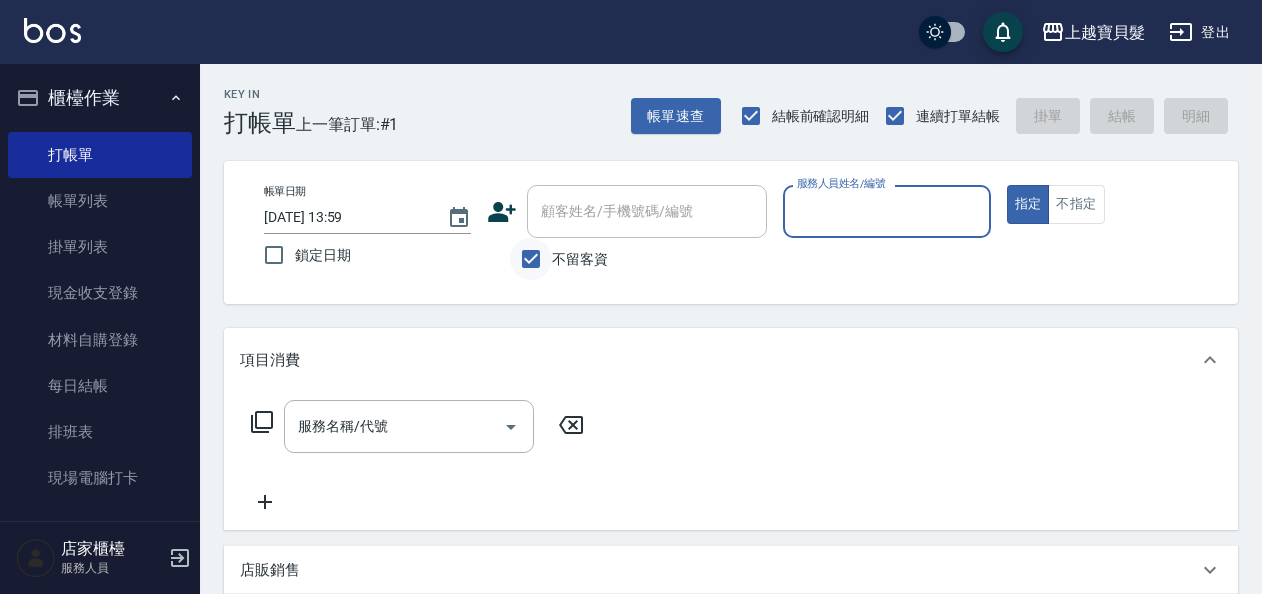 drag, startPoint x: 532, startPoint y: 256, endPoint x: 574, endPoint y: 241, distance: 44.598206 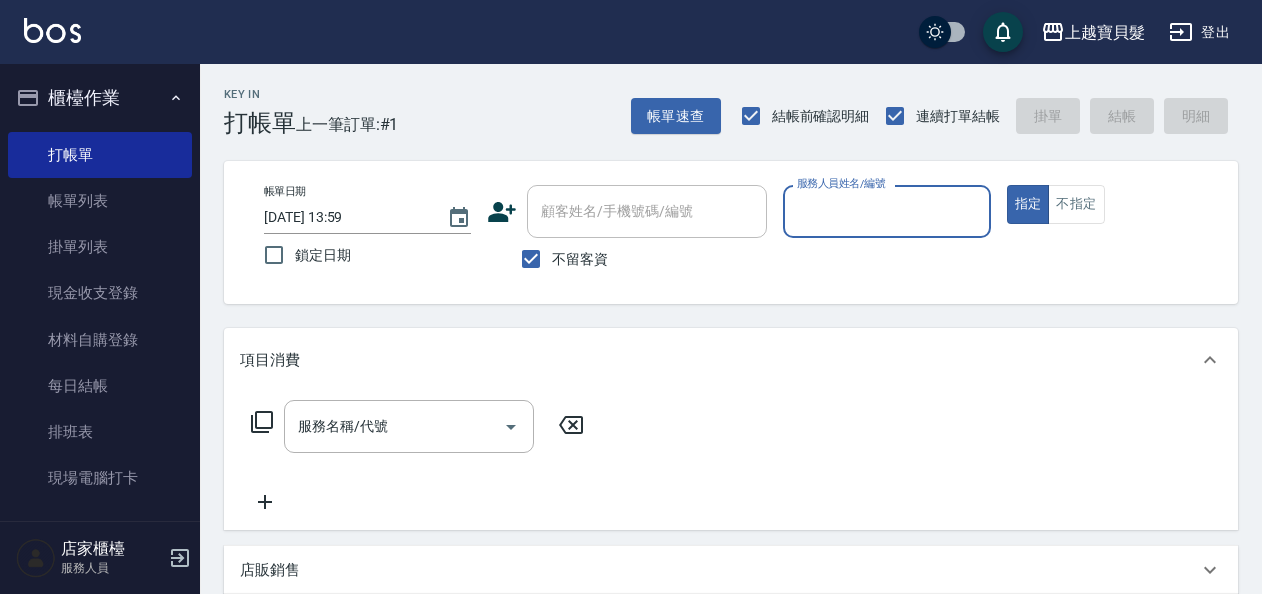click on "不留客資" at bounding box center [531, 259] 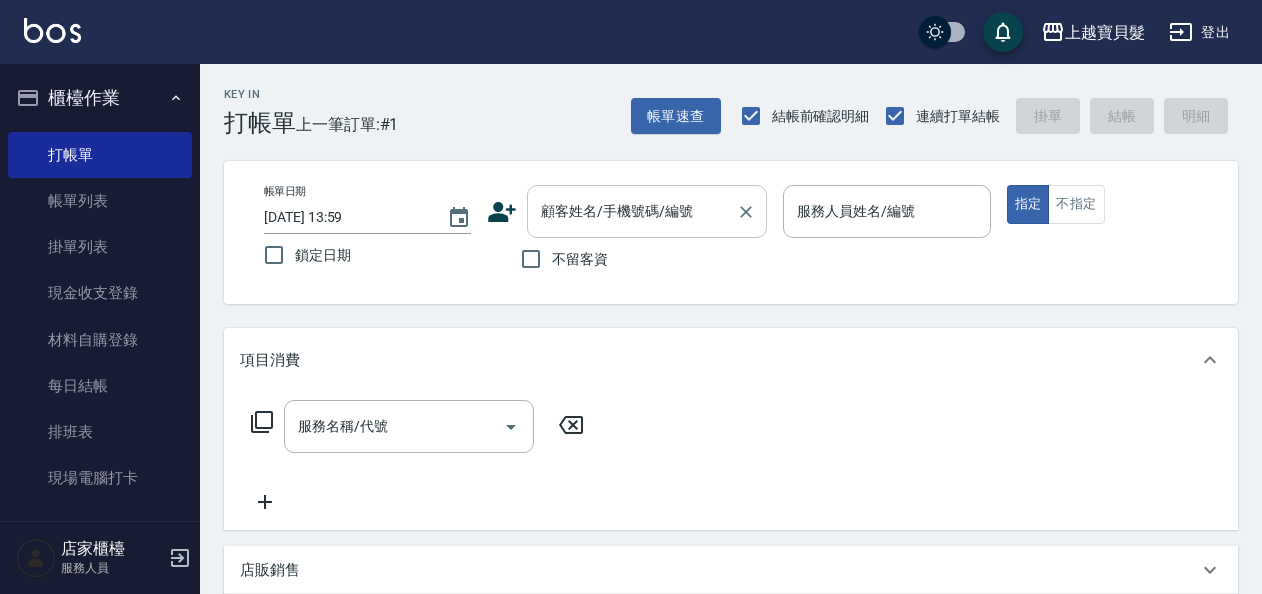 click on "顧客姓名/手機號碼/編號" at bounding box center (632, 211) 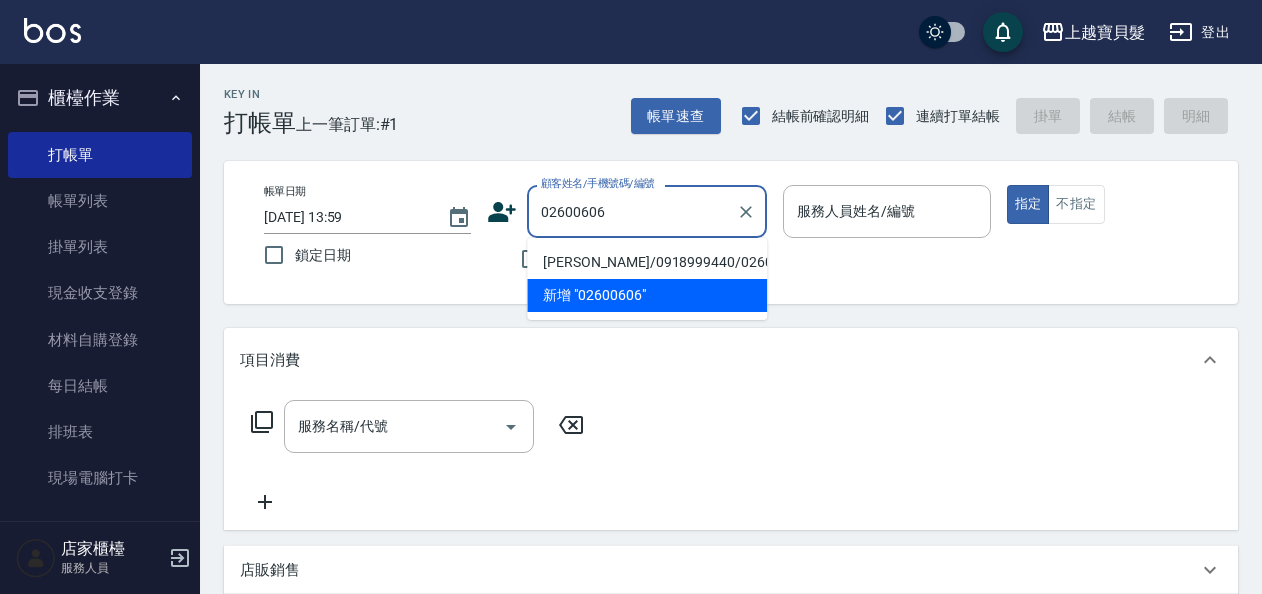 click on "[PERSON_NAME]/0918999440/02600606" at bounding box center [647, 262] 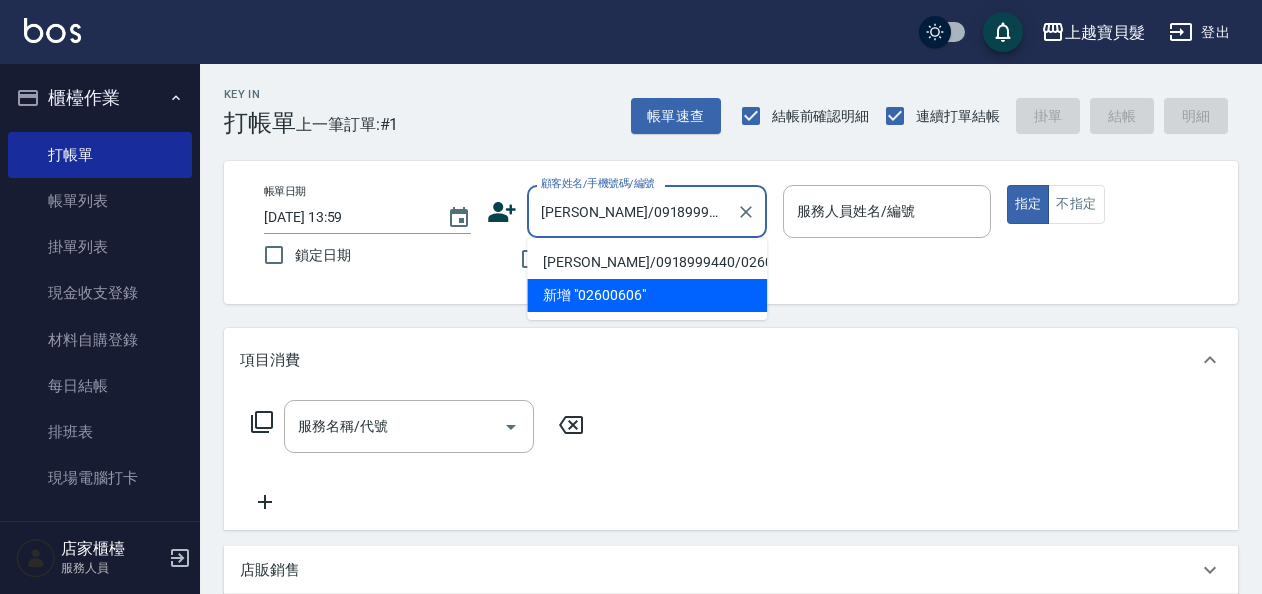 type on "[PERSON_NAME]-08" 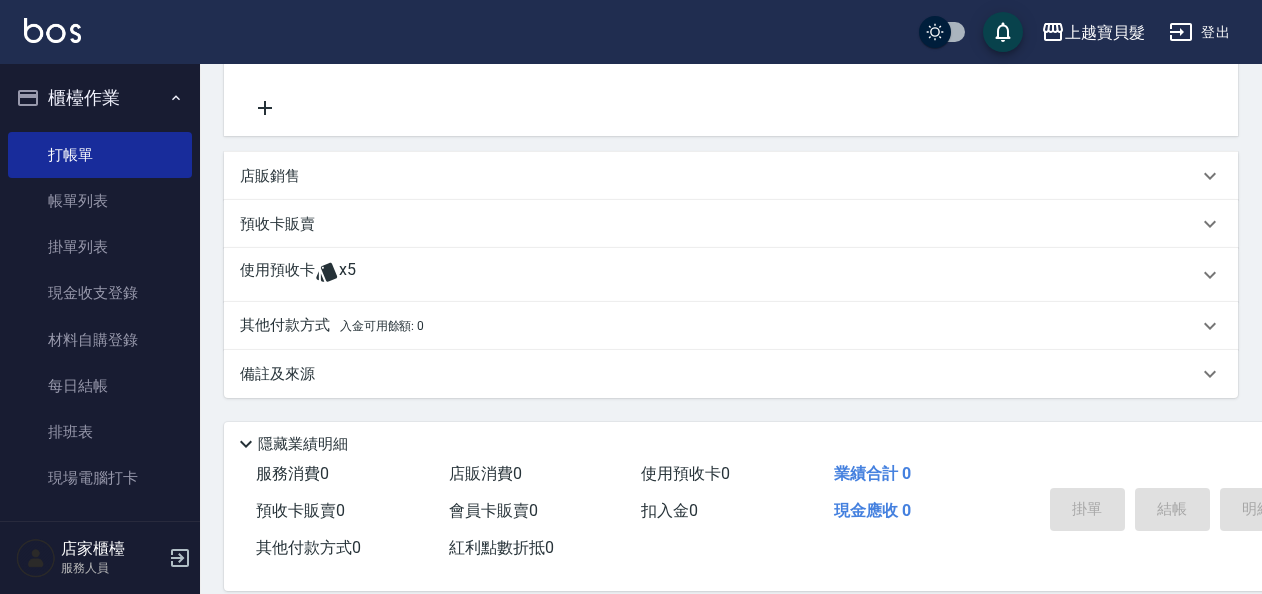 scroll, scrollTop: 400, scrollLeft: 0, axis: vertical 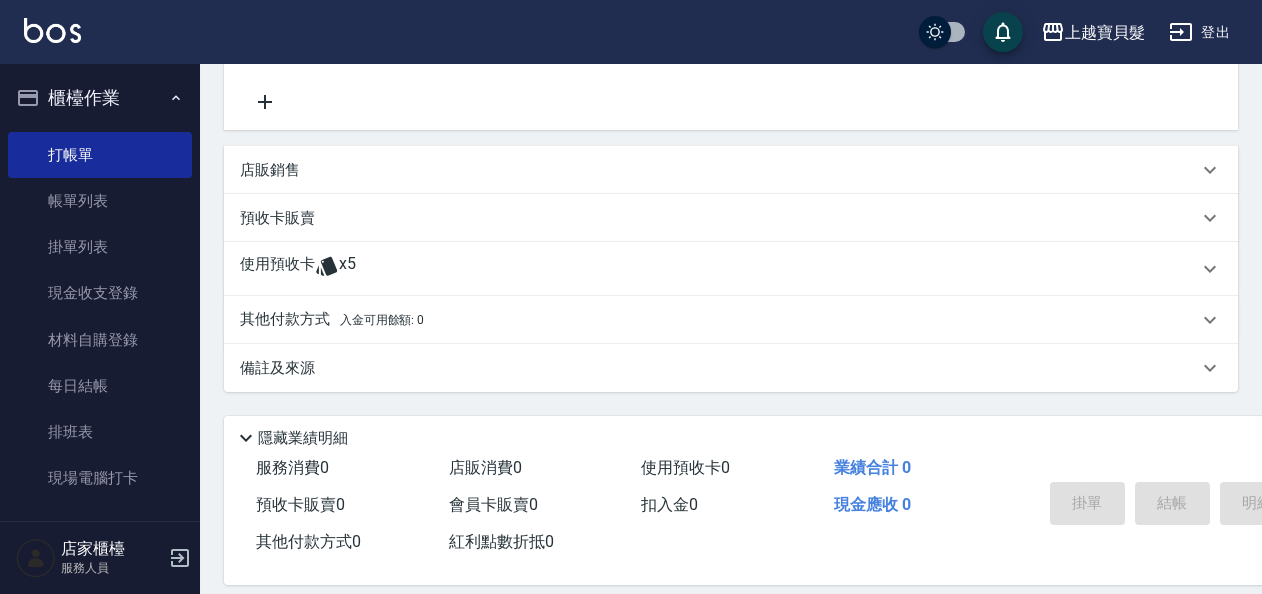 click on "x5" at bounding box center [347, 269] 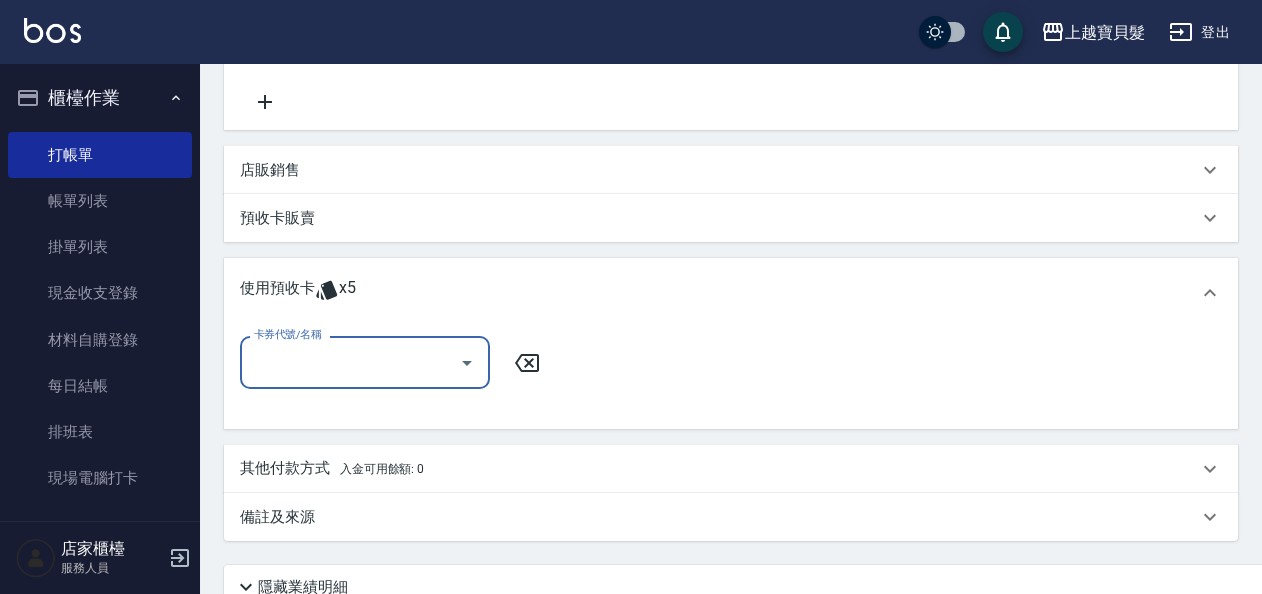 scroll, scrollTop: 0, scrollLeft: 0, axis: both 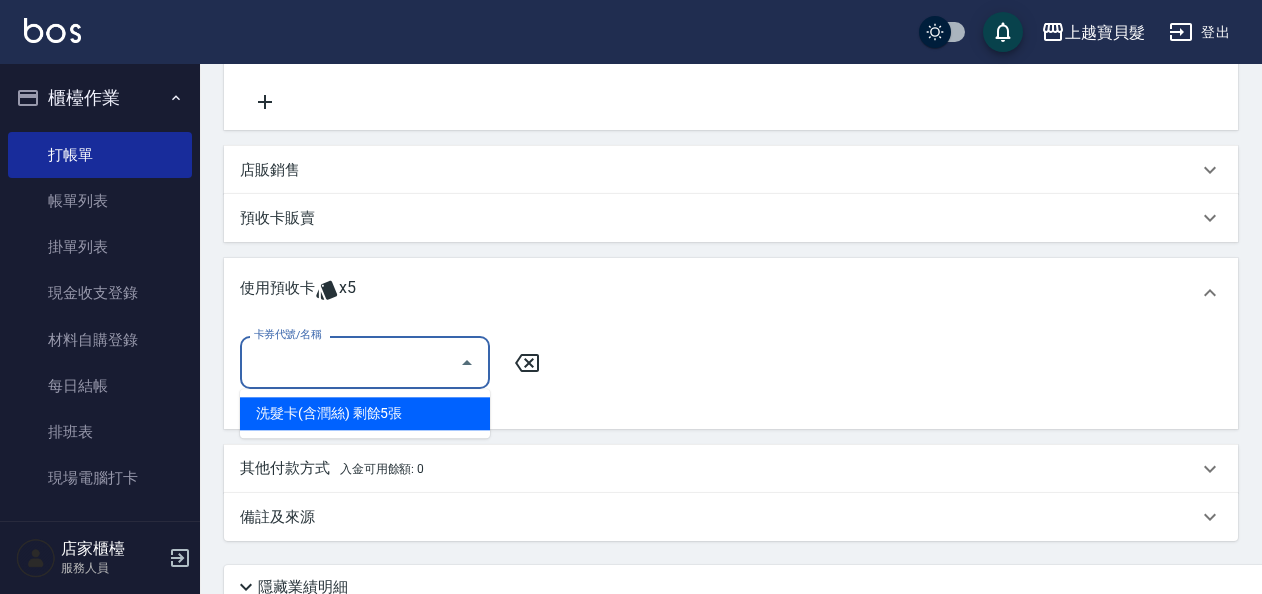 click on "洗髮卡(含潤絲) 剩餘5張" at bounding box center (365, 413) 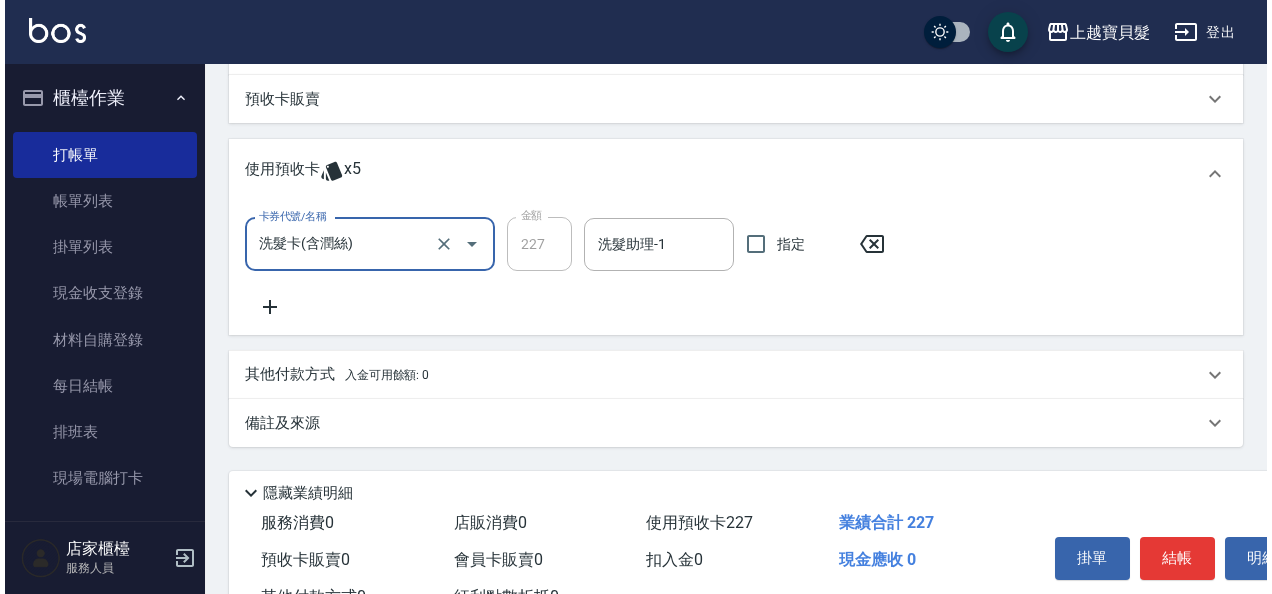 scroll, scrollTop: 596, scrollLeft: 0, axis: vertical 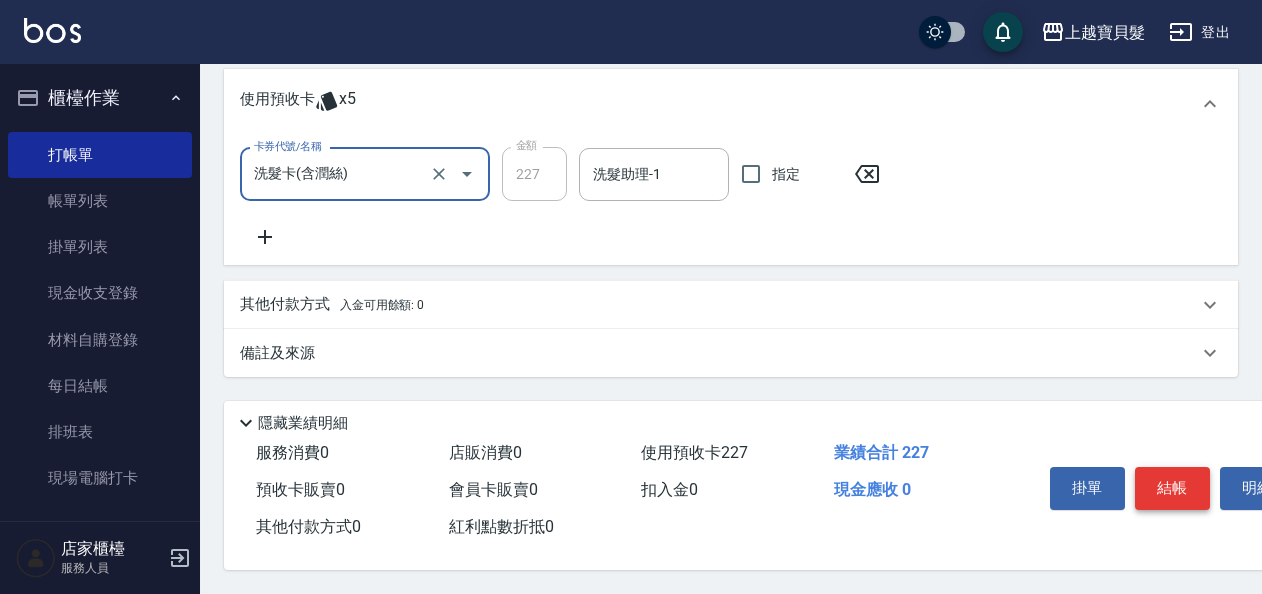 click on "結帳" at bounding box center [1172, 488] 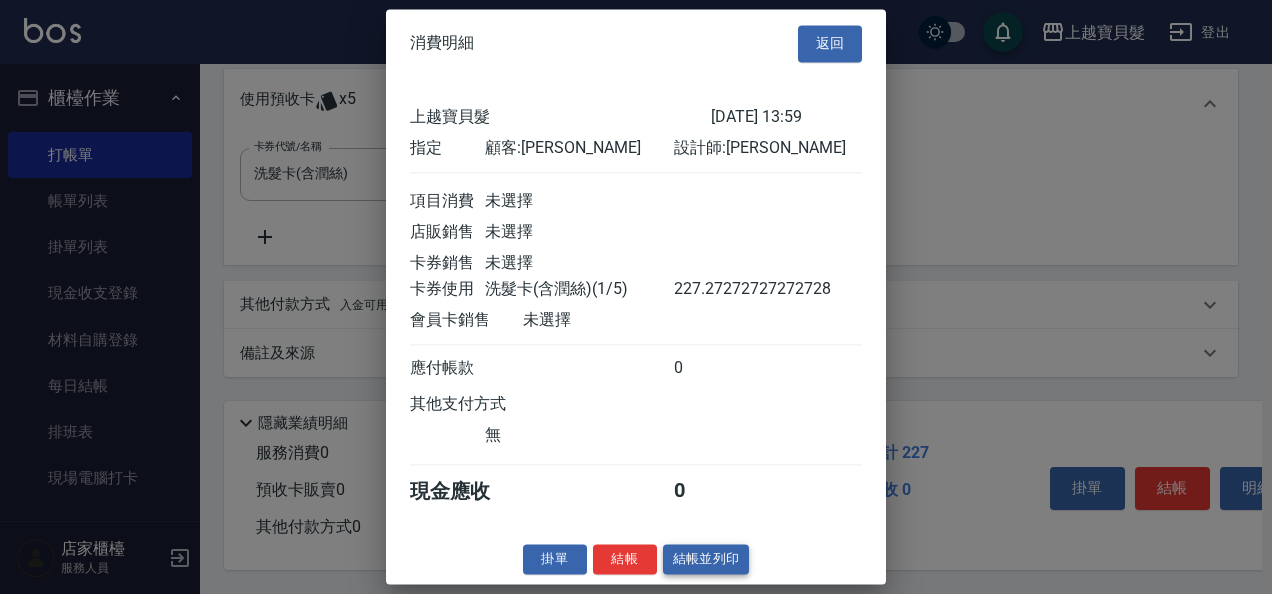 click on "結帳並列印" at bounding box center [706, 559] 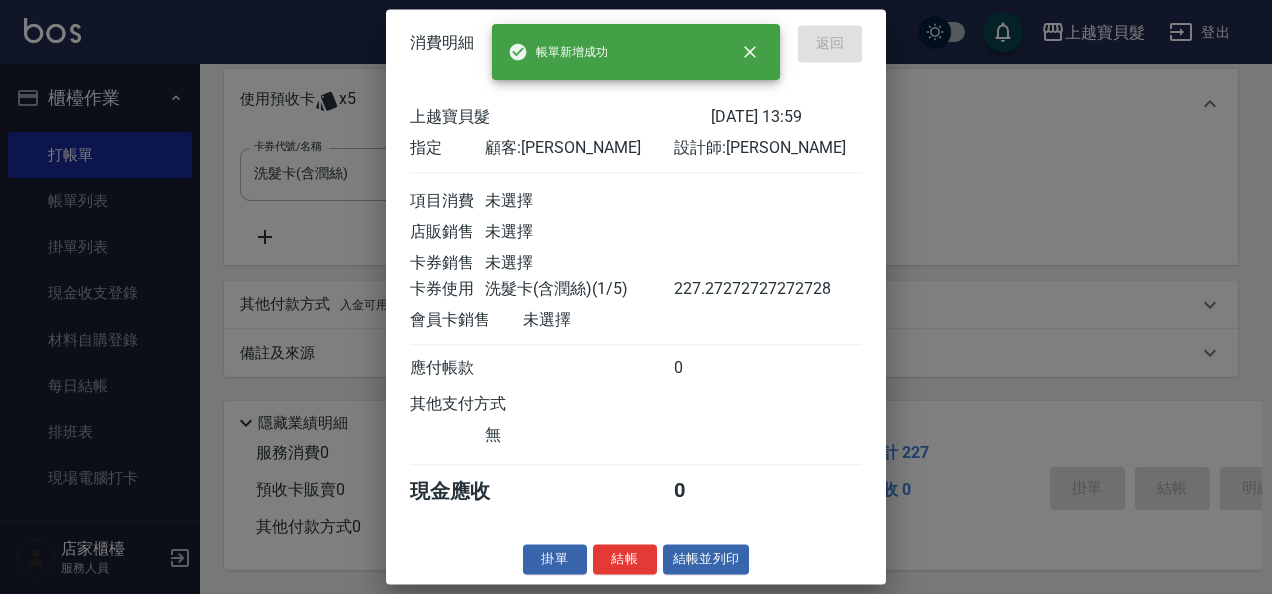 type 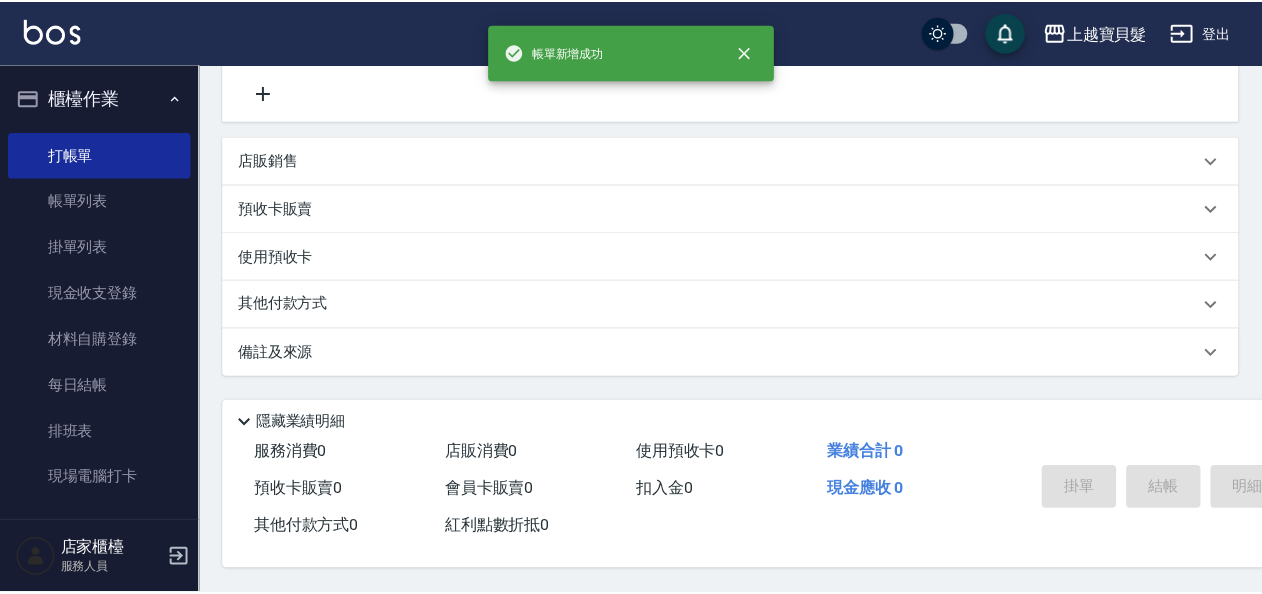 scroll, scrollTop: 0, scrollLeft: 0, axis: both 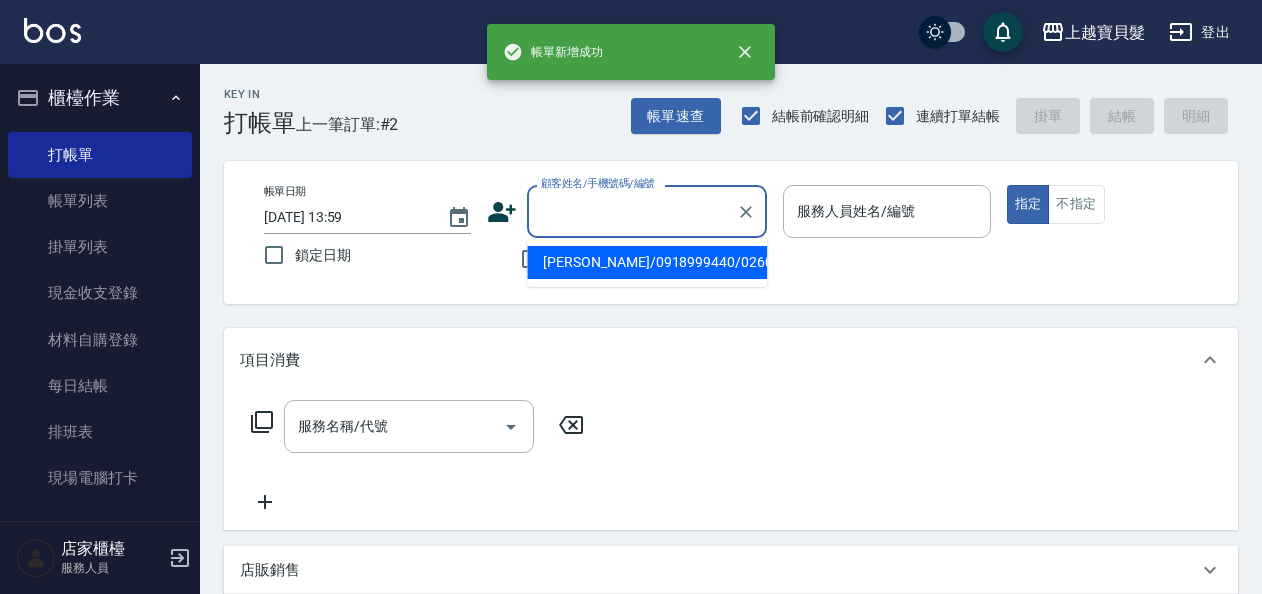 click on "顧客姓名/手機號碼/編號" at bounding box center (632, 211) 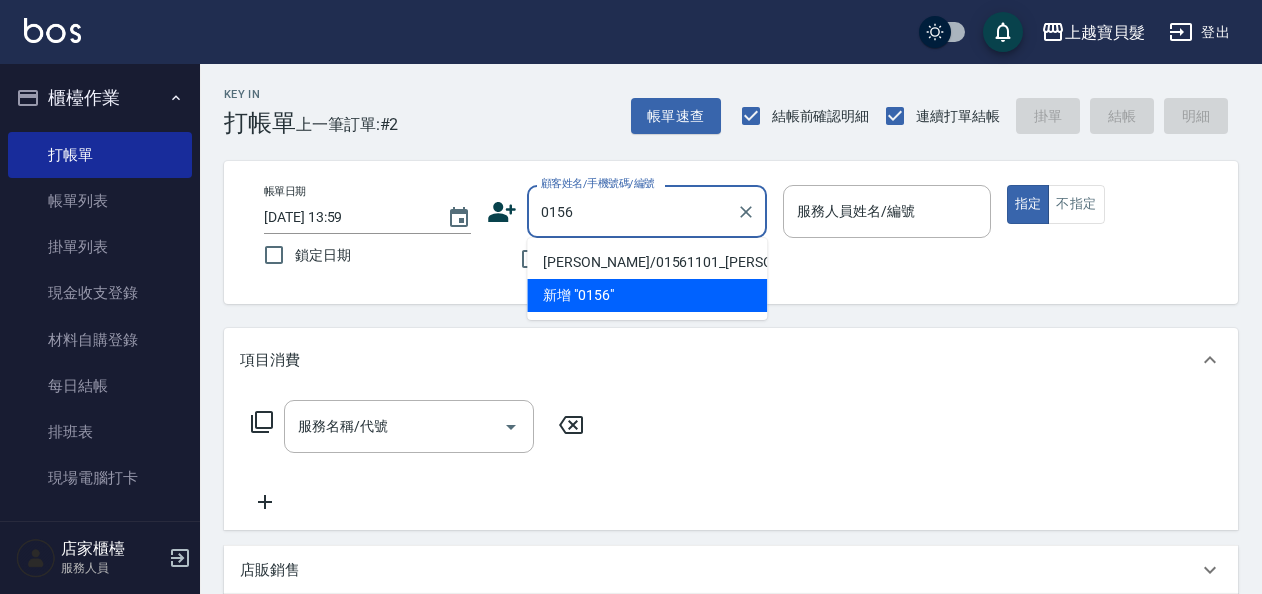 click on "[PERSON_NAME]/01561101_[PERSON_NAME]/01561101" at bounding box center [647, 262] 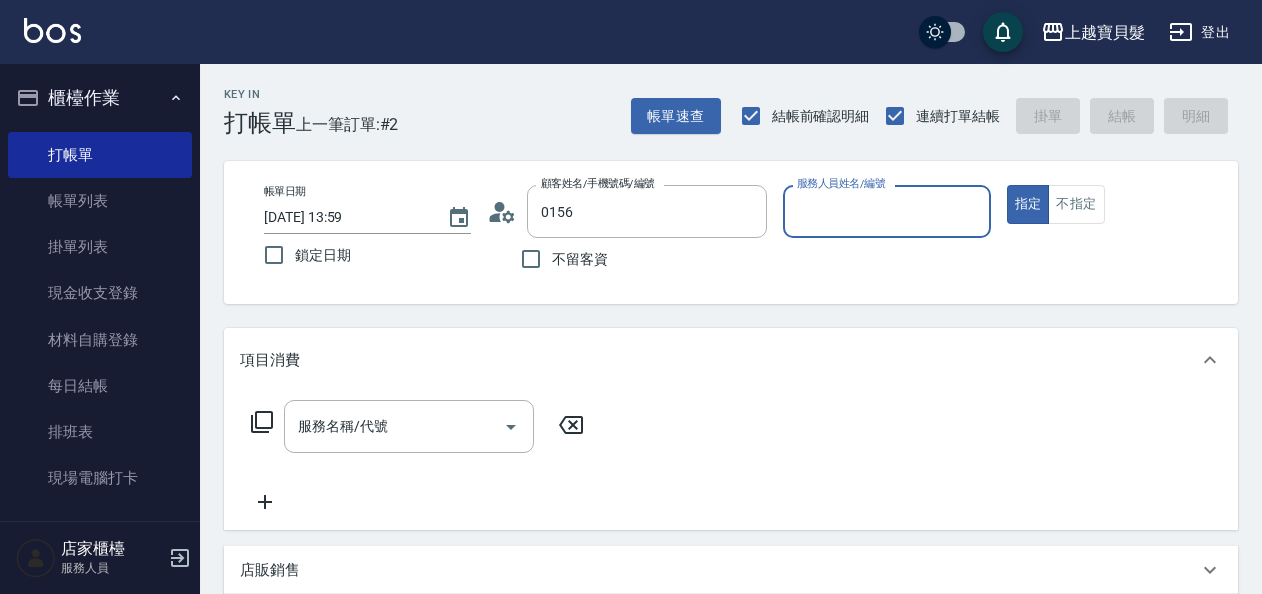 type on "[PERSON_NAME]/01561101_[PERSON_NAME]/01561101" 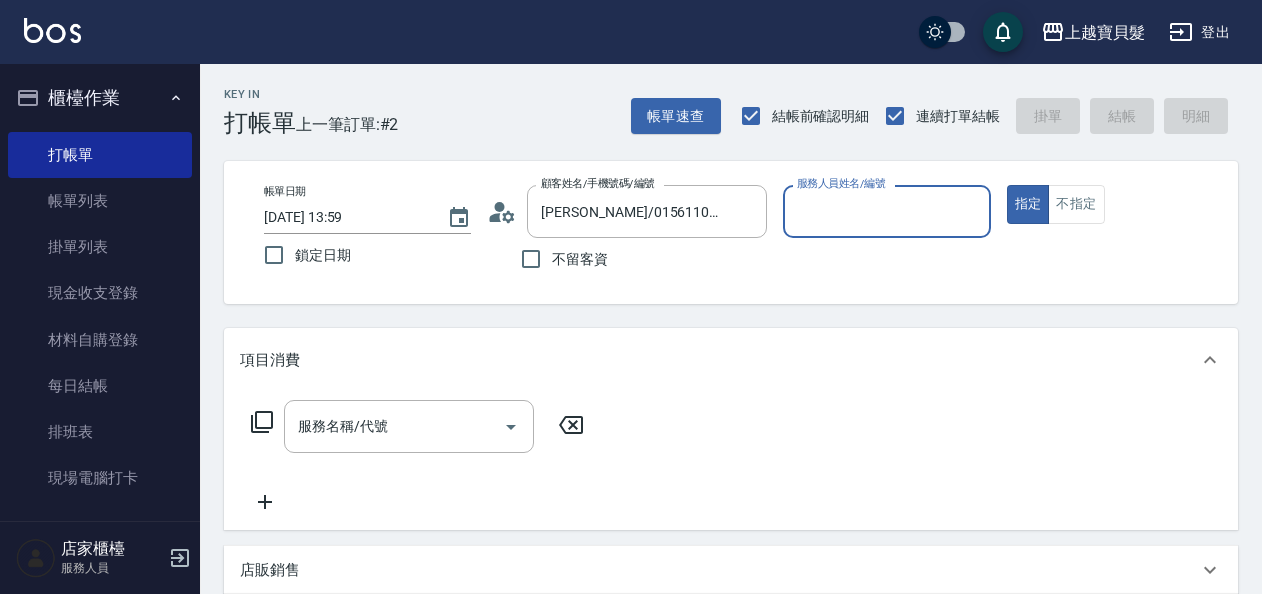 type on "[PERSON_NAME]-08" 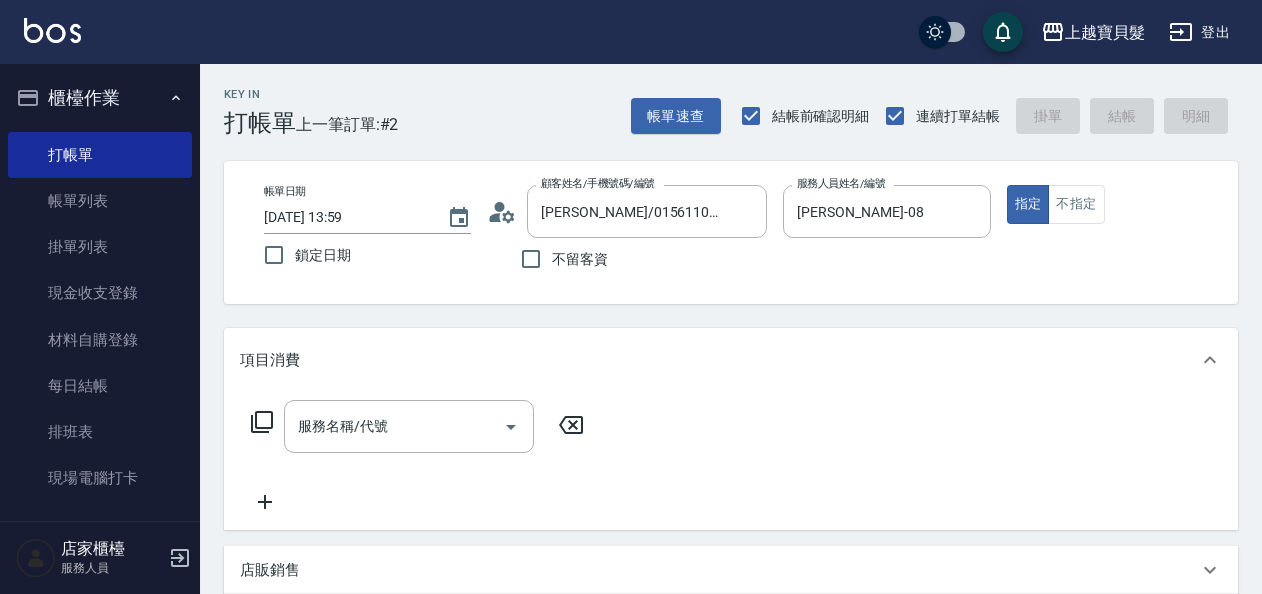 click 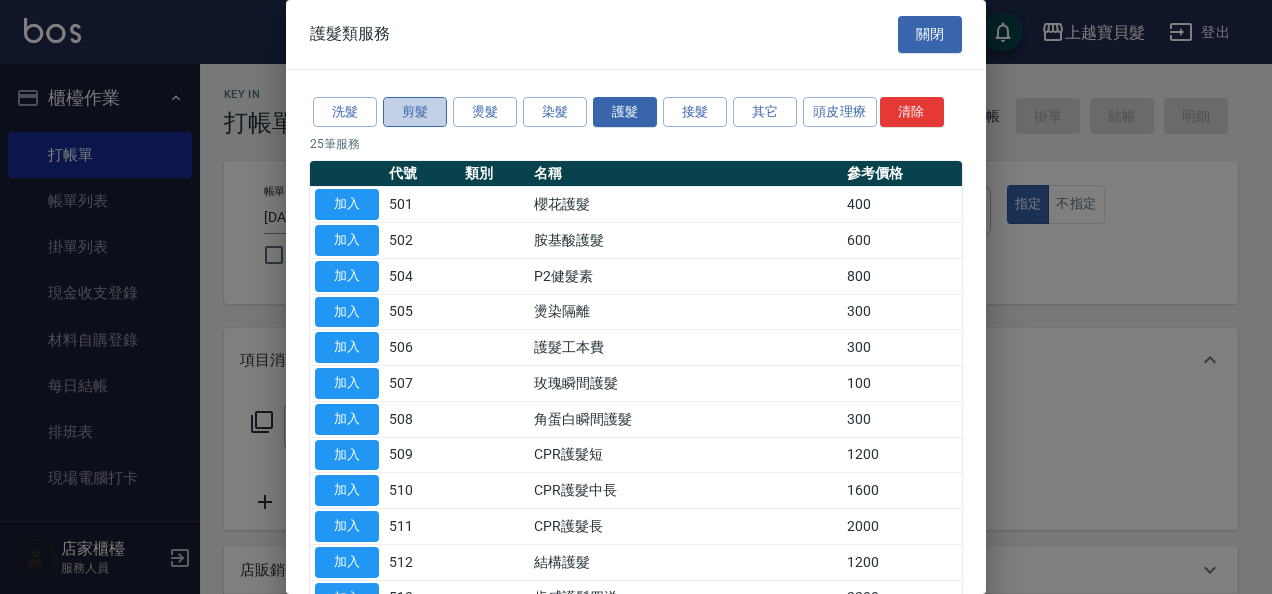 click on "剪髮" at bounding box center (415, 112) 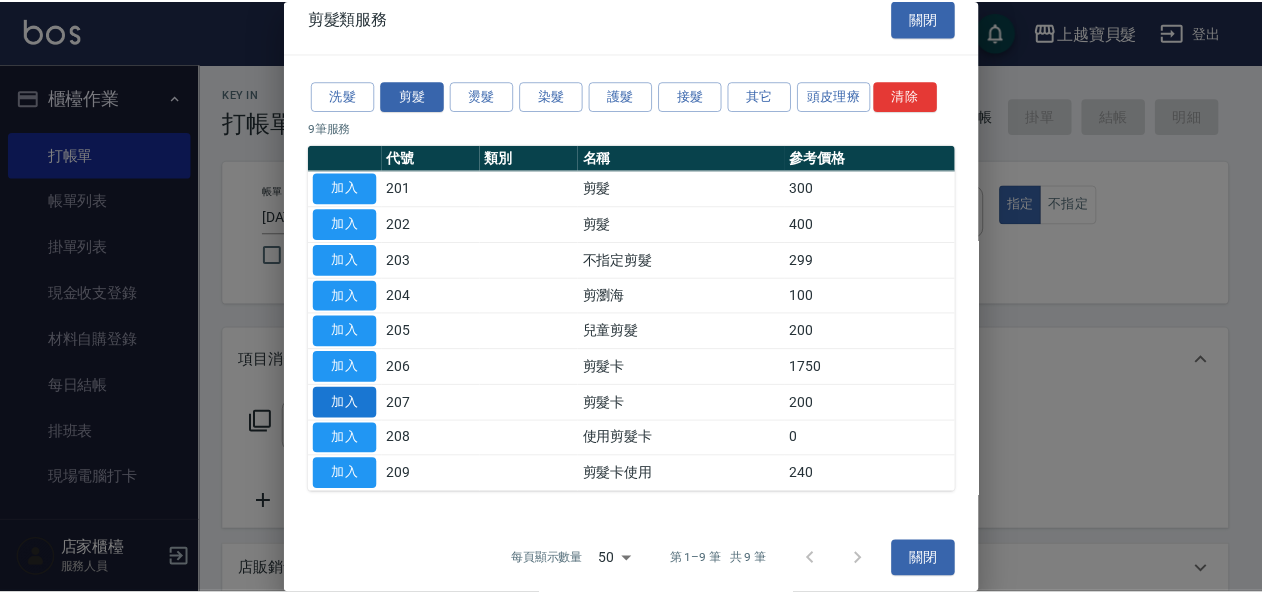 scroll, scrollTop: 21, scrollLeft: 0, axis: vertical 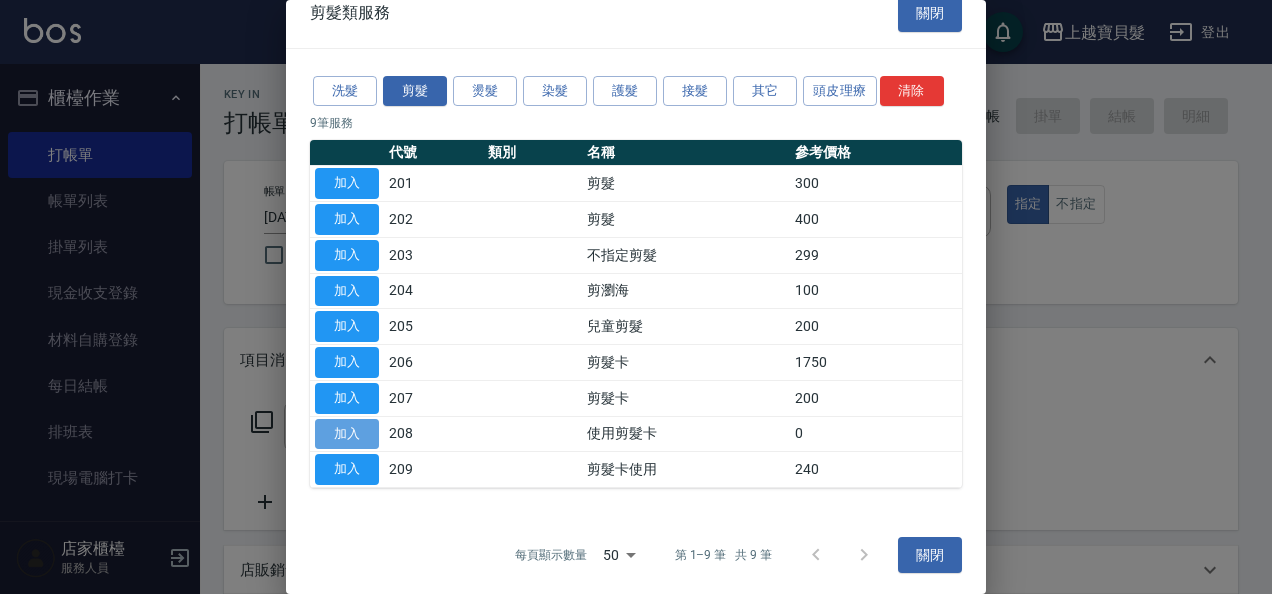 click on "加入" at bounding box center (347, 434) 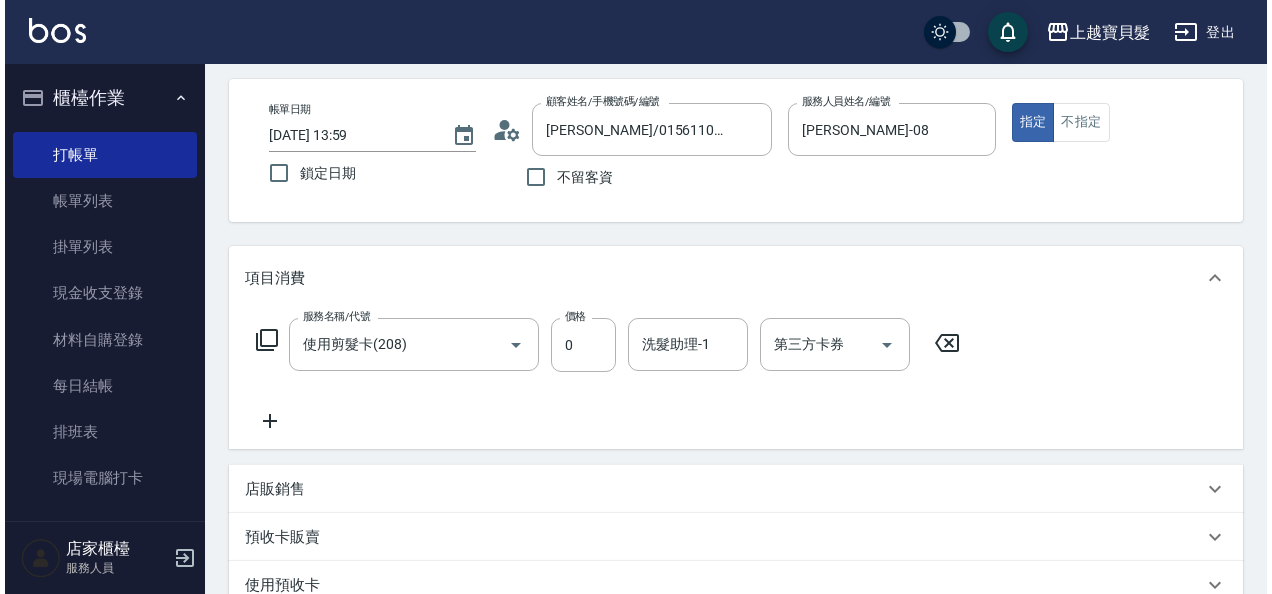 scroll, scrollTop: 417, scrollLeft: 0, axis: vertical 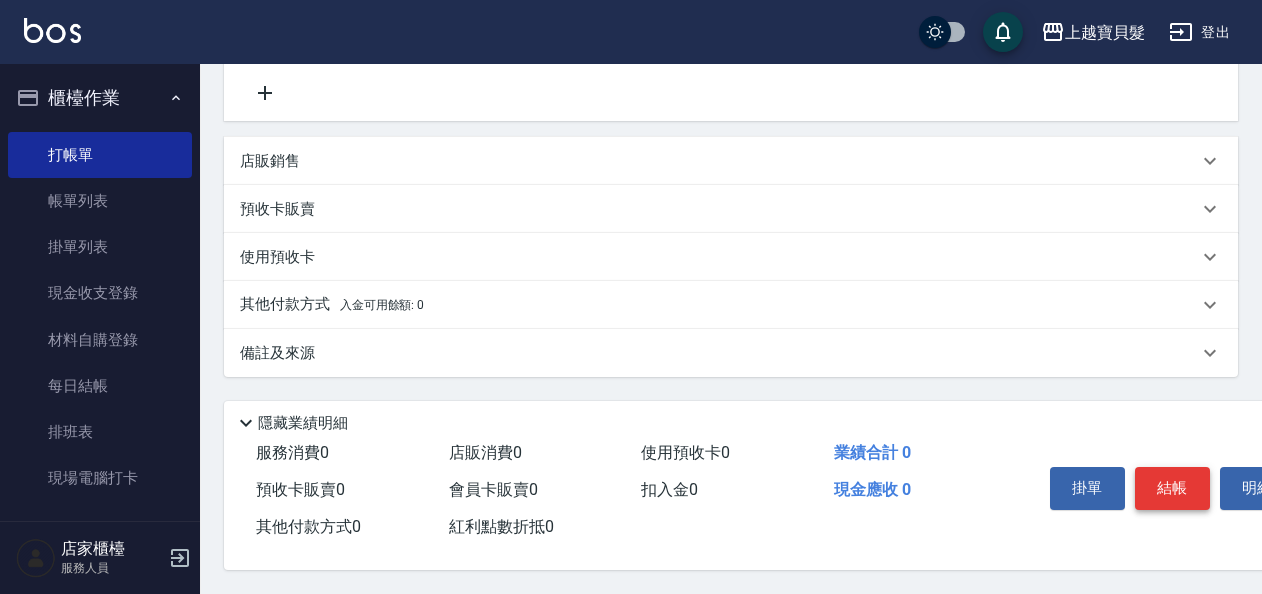 click on "結帳" at bounding box center (1172, 488) 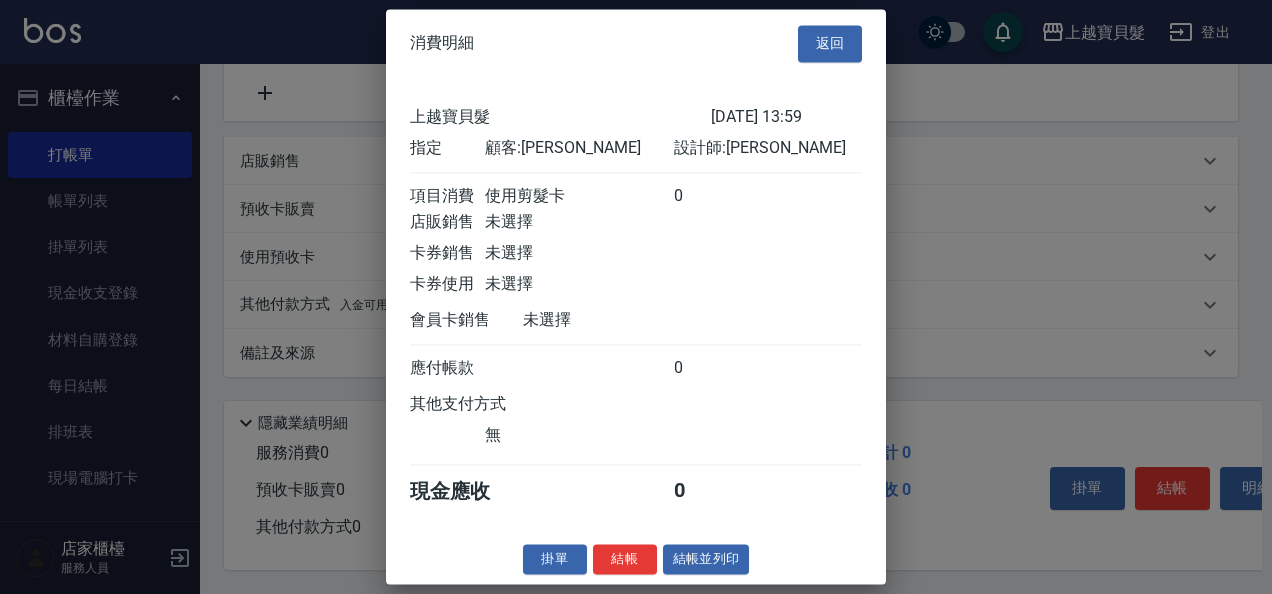 scroll, scrollTop: 5, scrollLeft: 0, axis: vertical 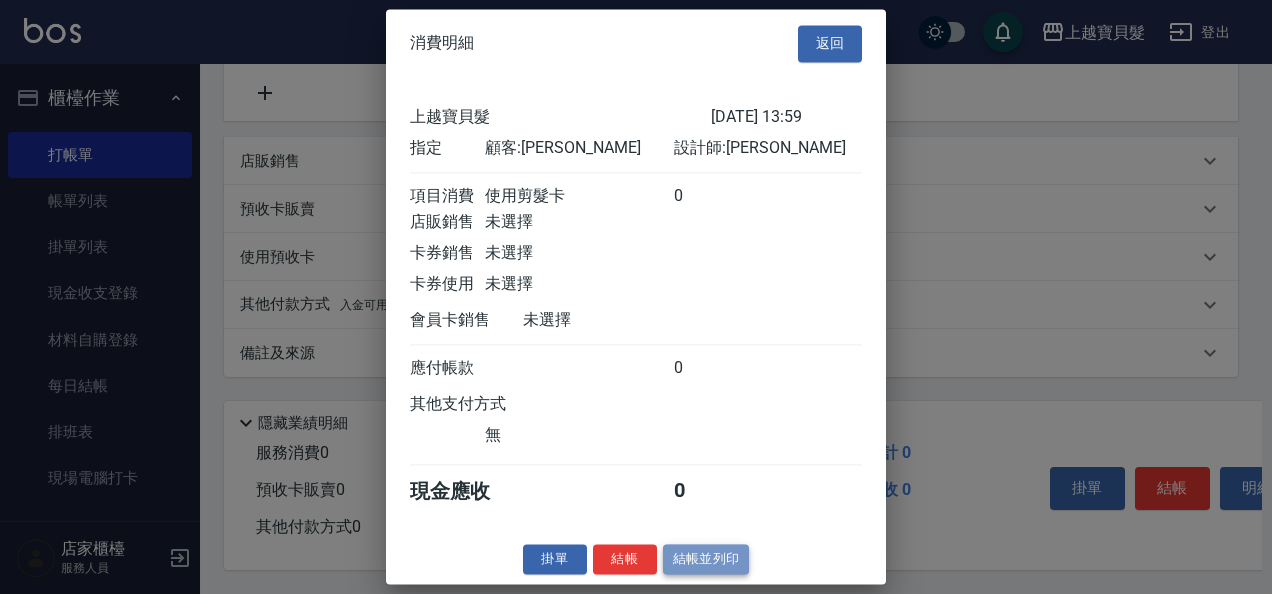 click on "結帳並列印" at bounding box center (706, 559) 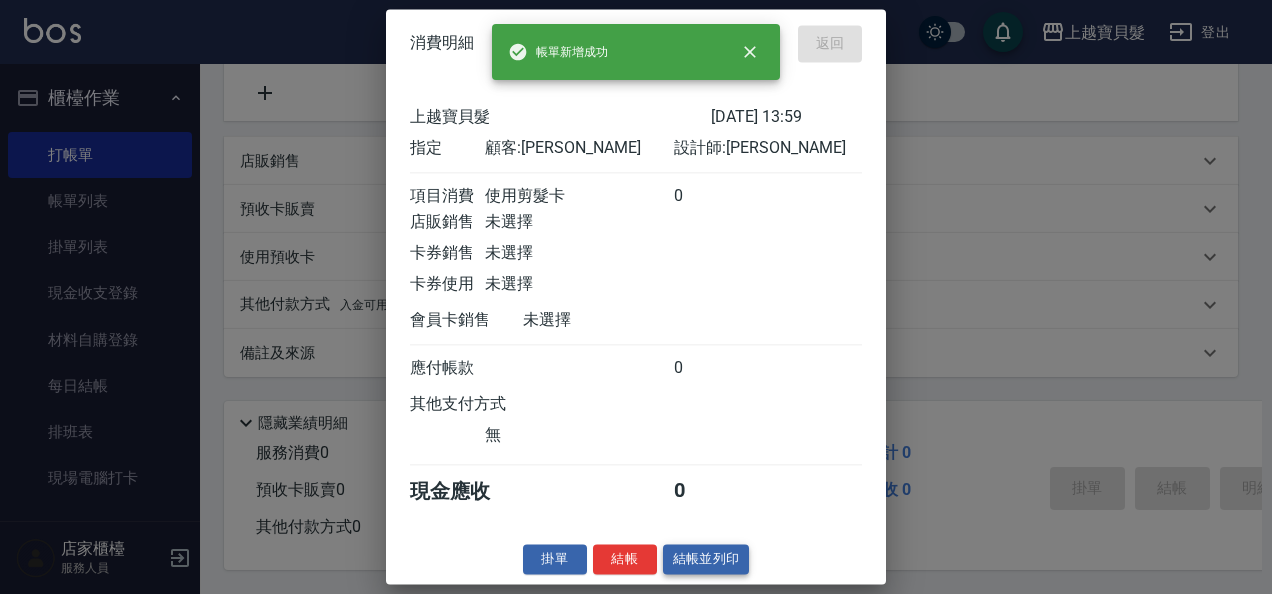 type 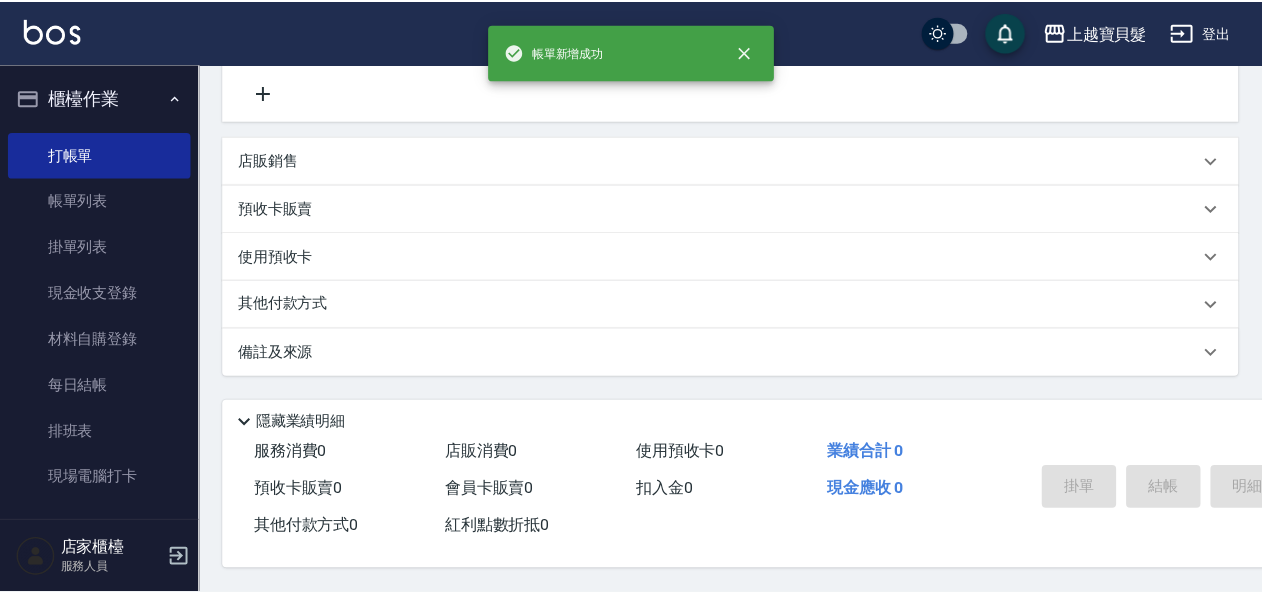 scroll, scrollTop: 0, scrollLeft: 0, axis: both 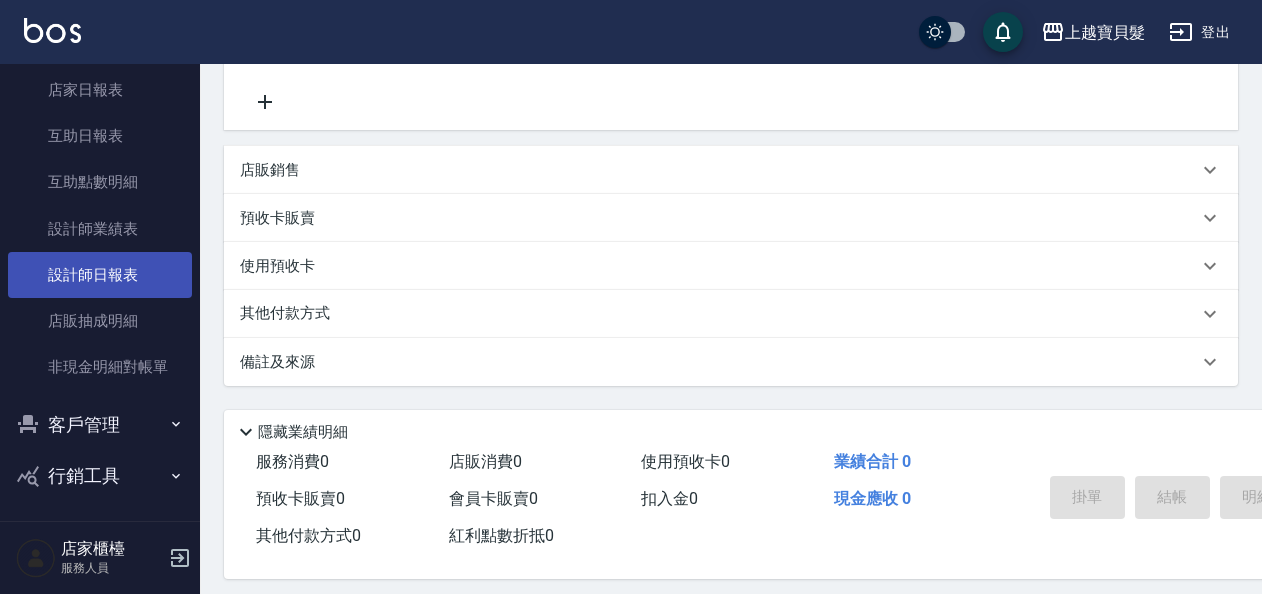 click on "設計師日報表" at bounding box center (100, 275) 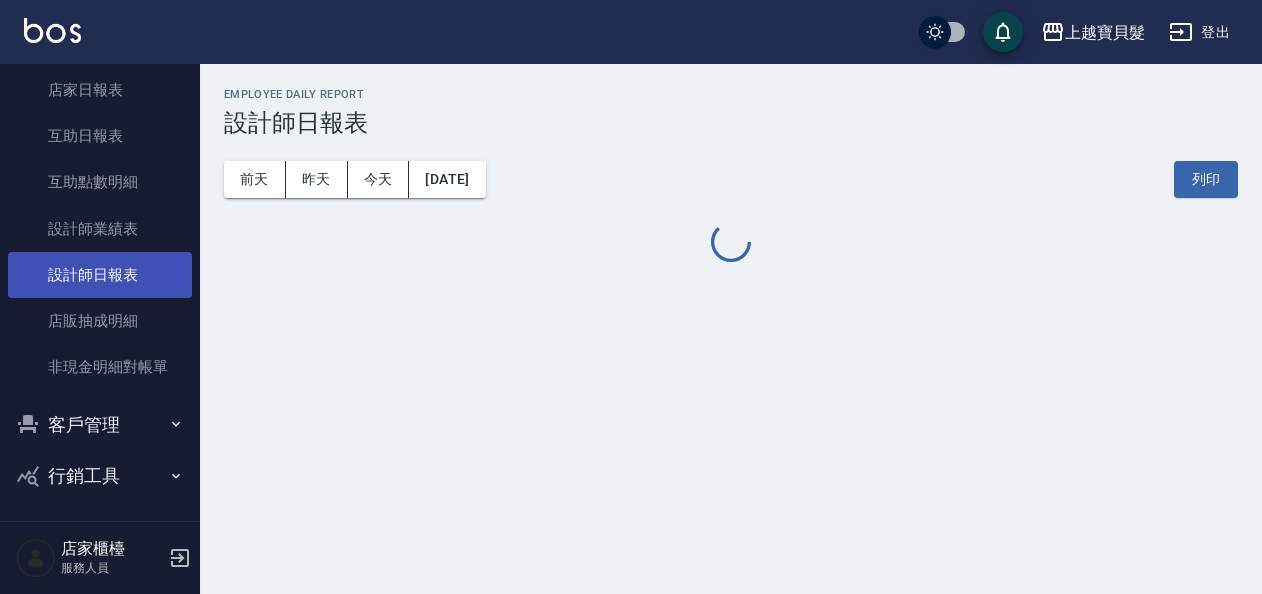 scroll, scrollTop: 0, scrollLeft: 0, axis: both 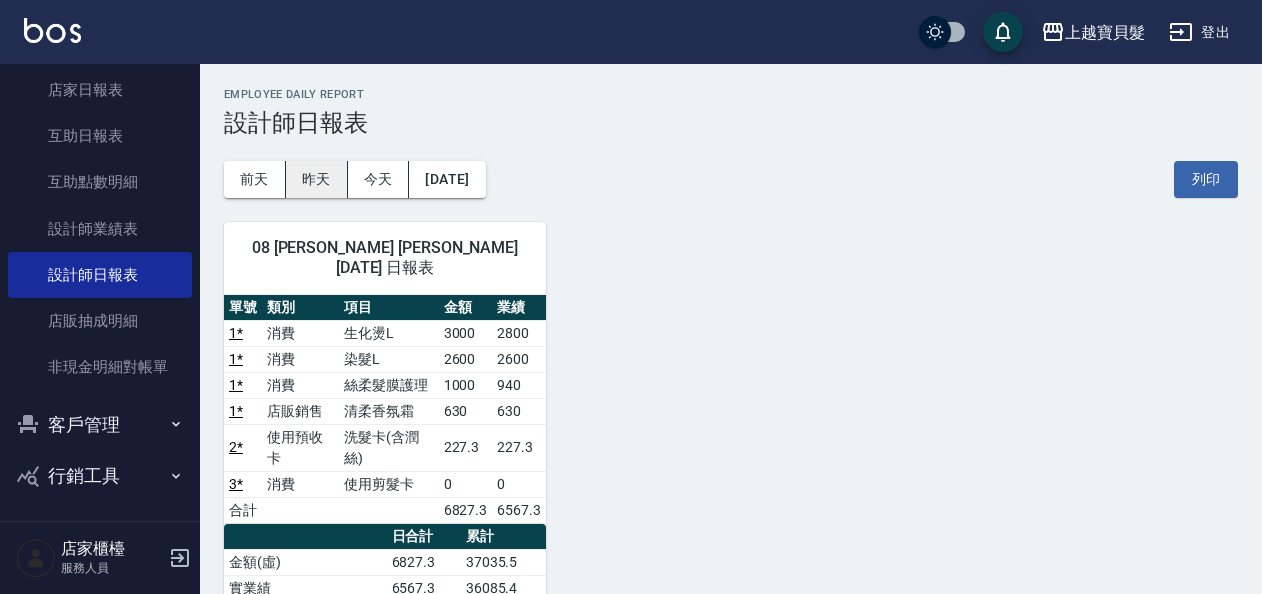 click on "昨天" at bounding box center [317, 179] 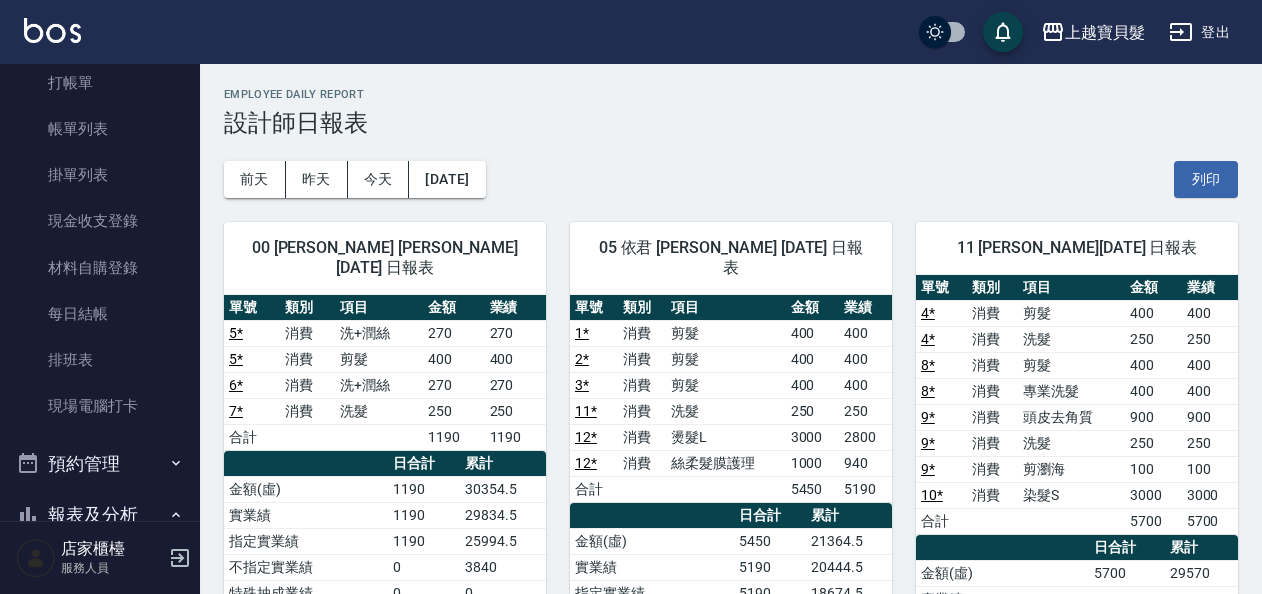 scroll, scrollTop: 0, scrollLeft: 0, axis: both 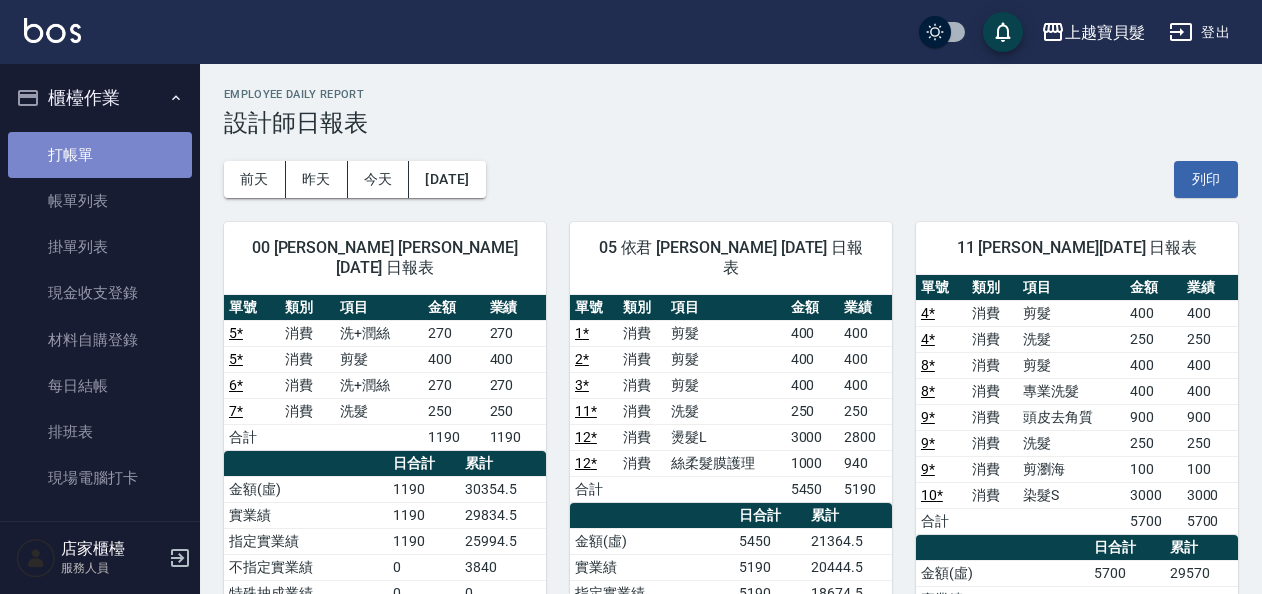 click on "打帳單" at bounding box center (100, 155) 